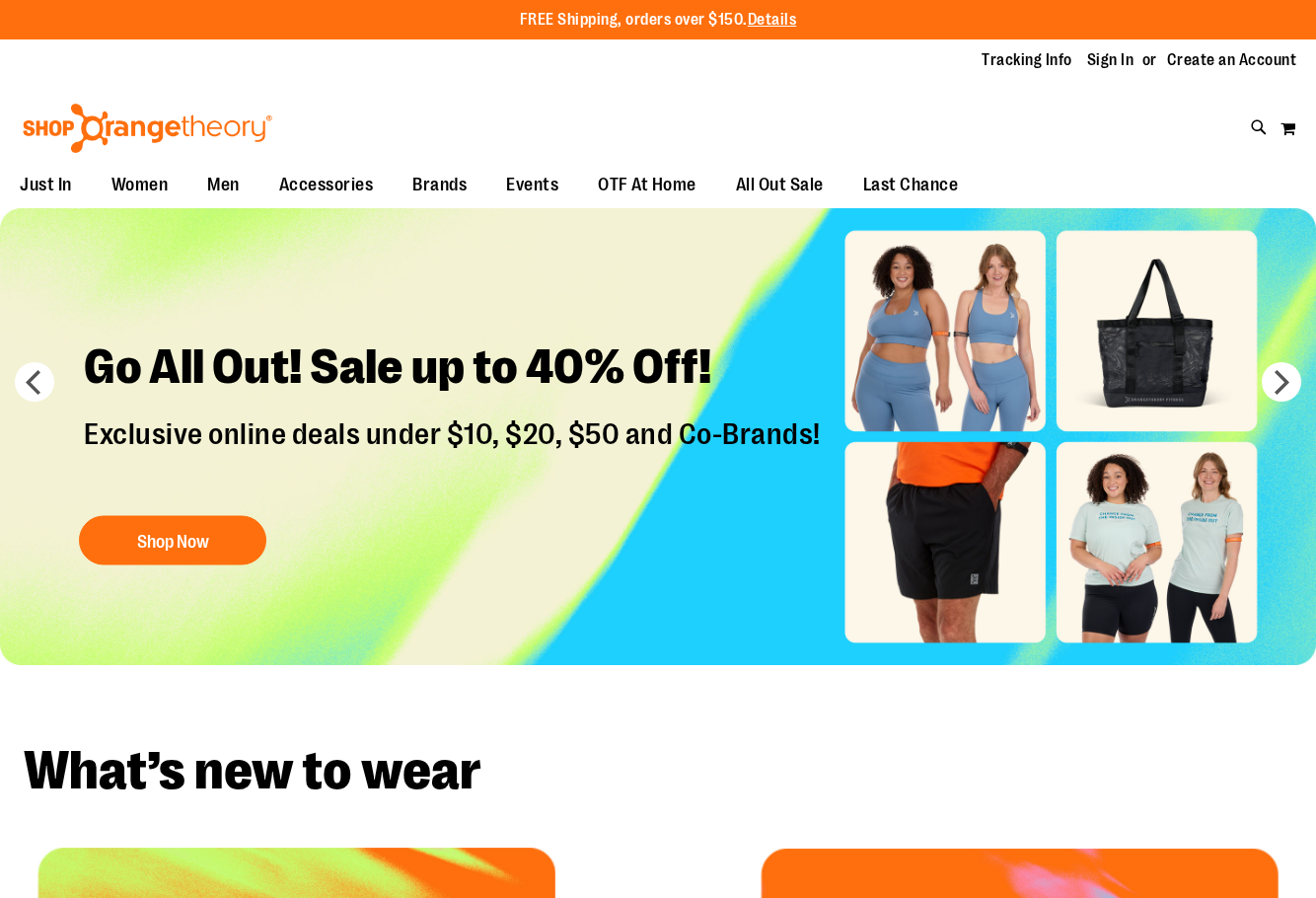 scroll, scrollTop: 0, scrollLeft: 0, axis: both 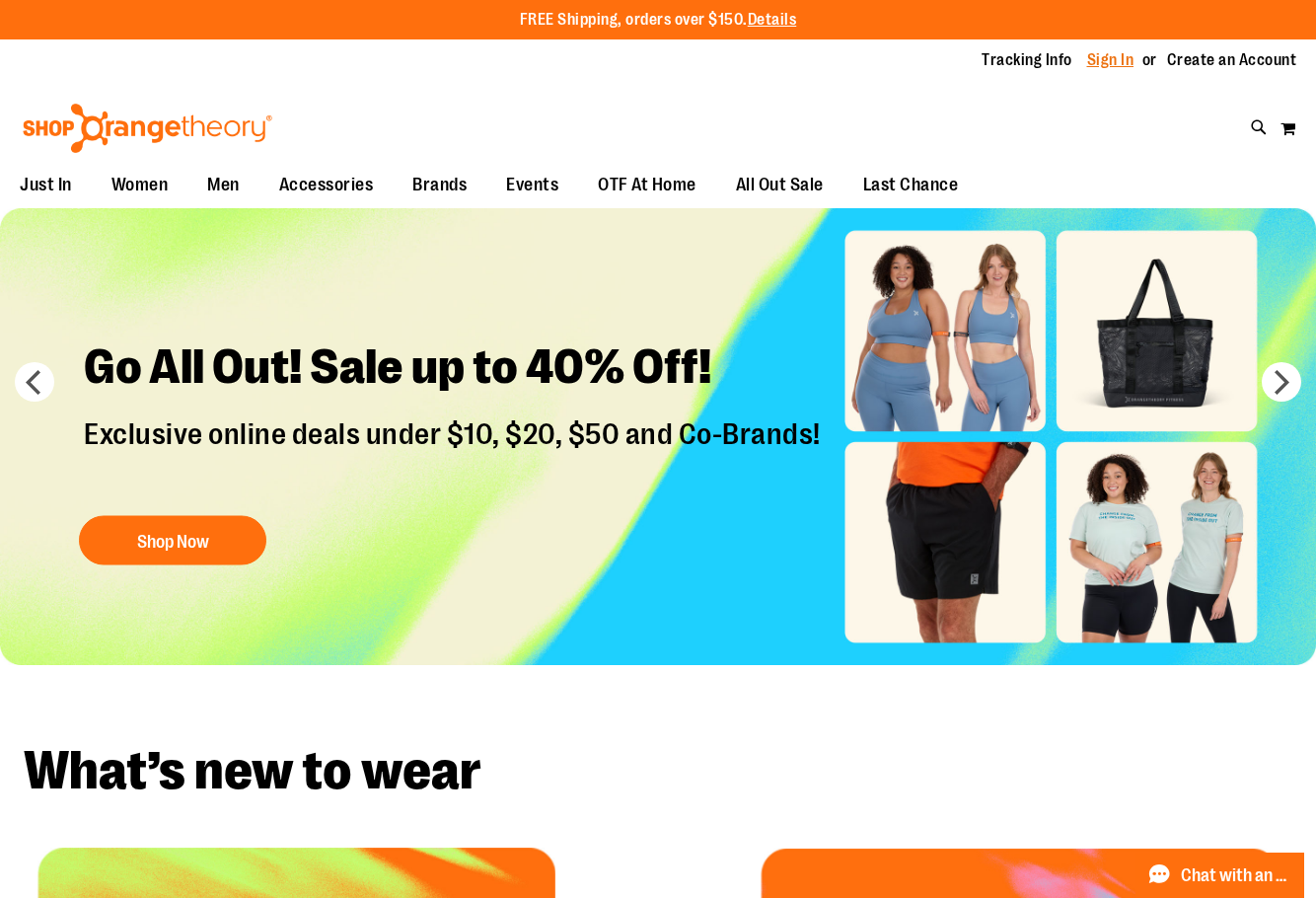type on "**********" 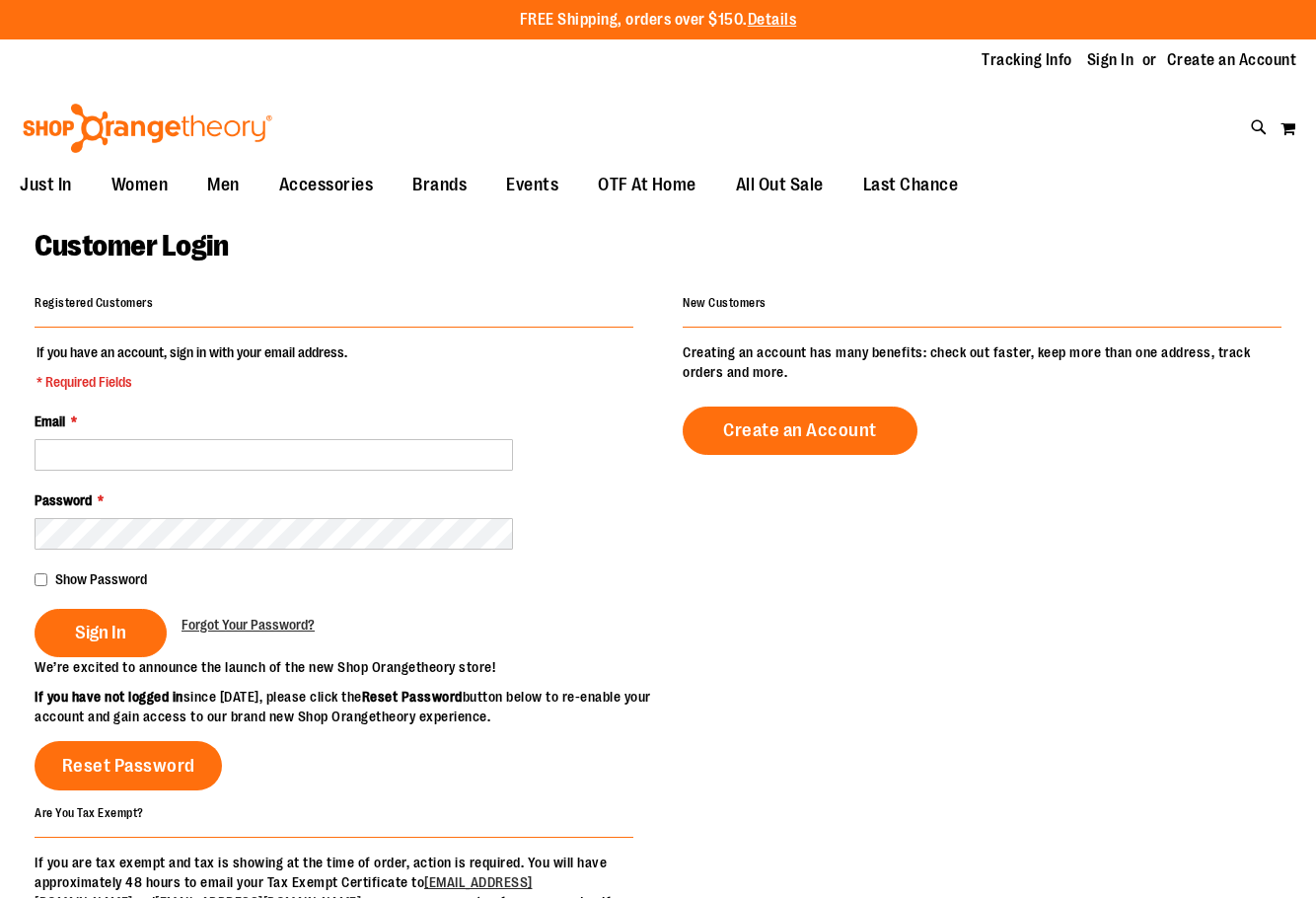 scroll, scrollTop: 0, scrollLeft: 0, axis: both 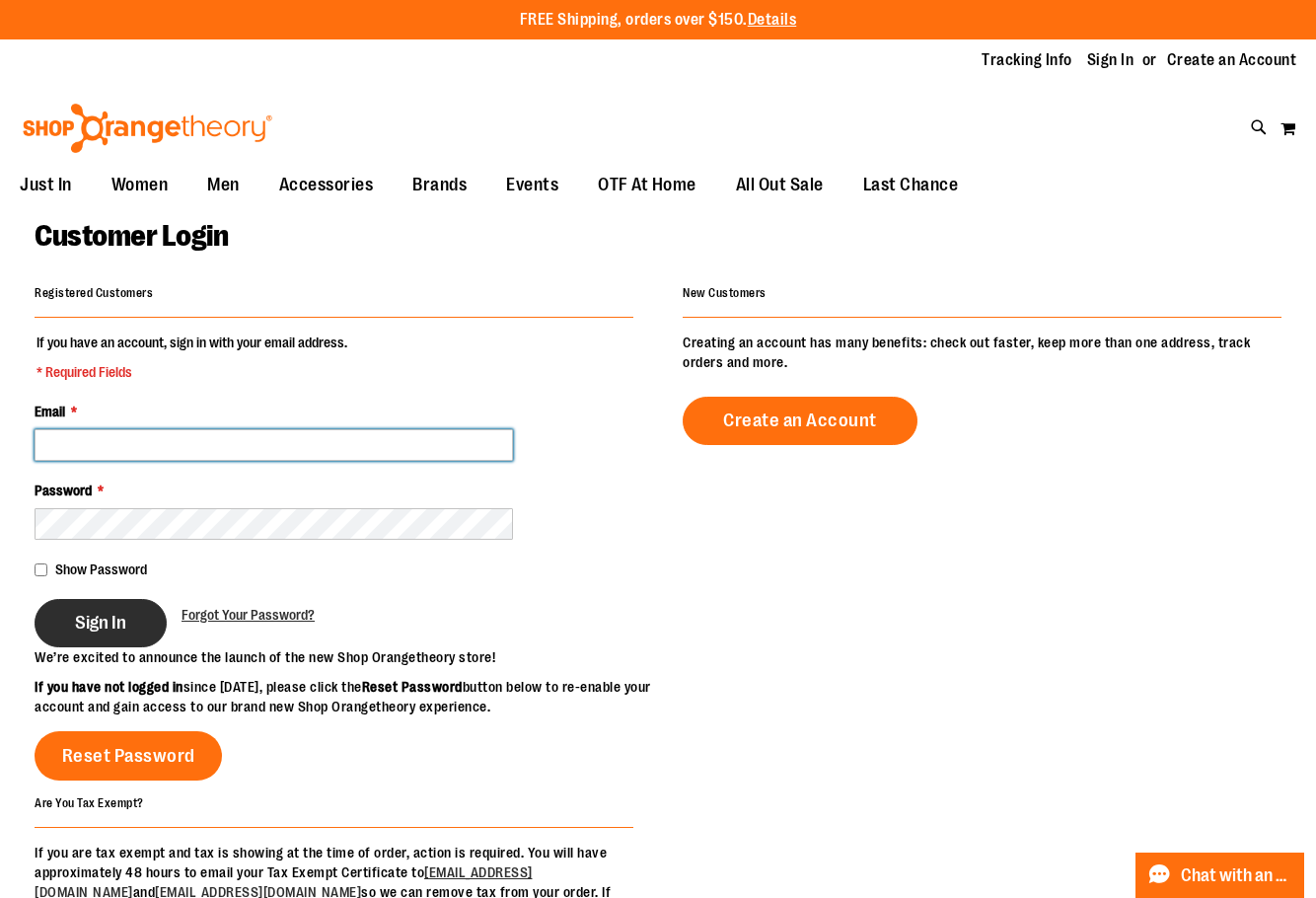type on "**********" 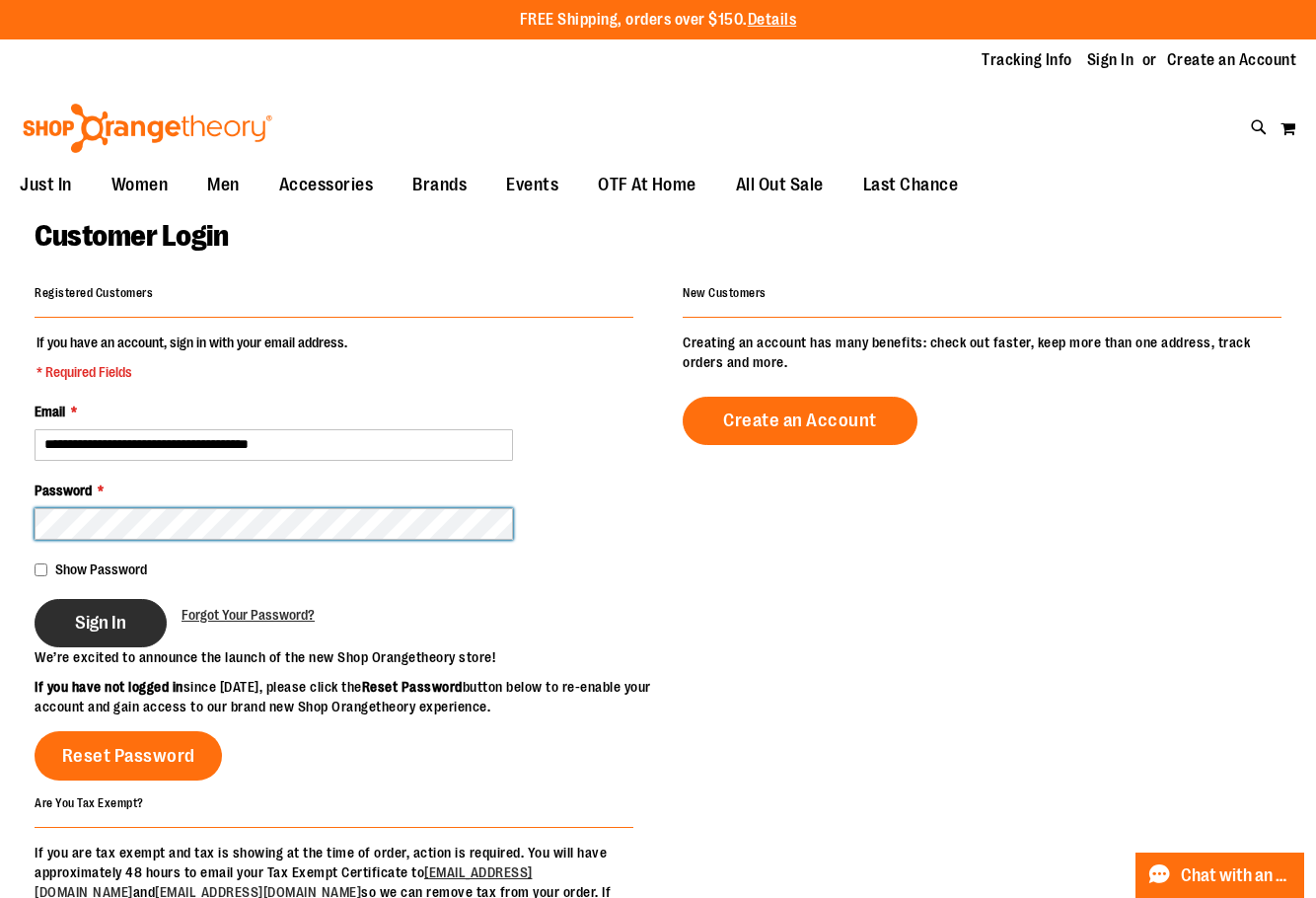 type on "**********" 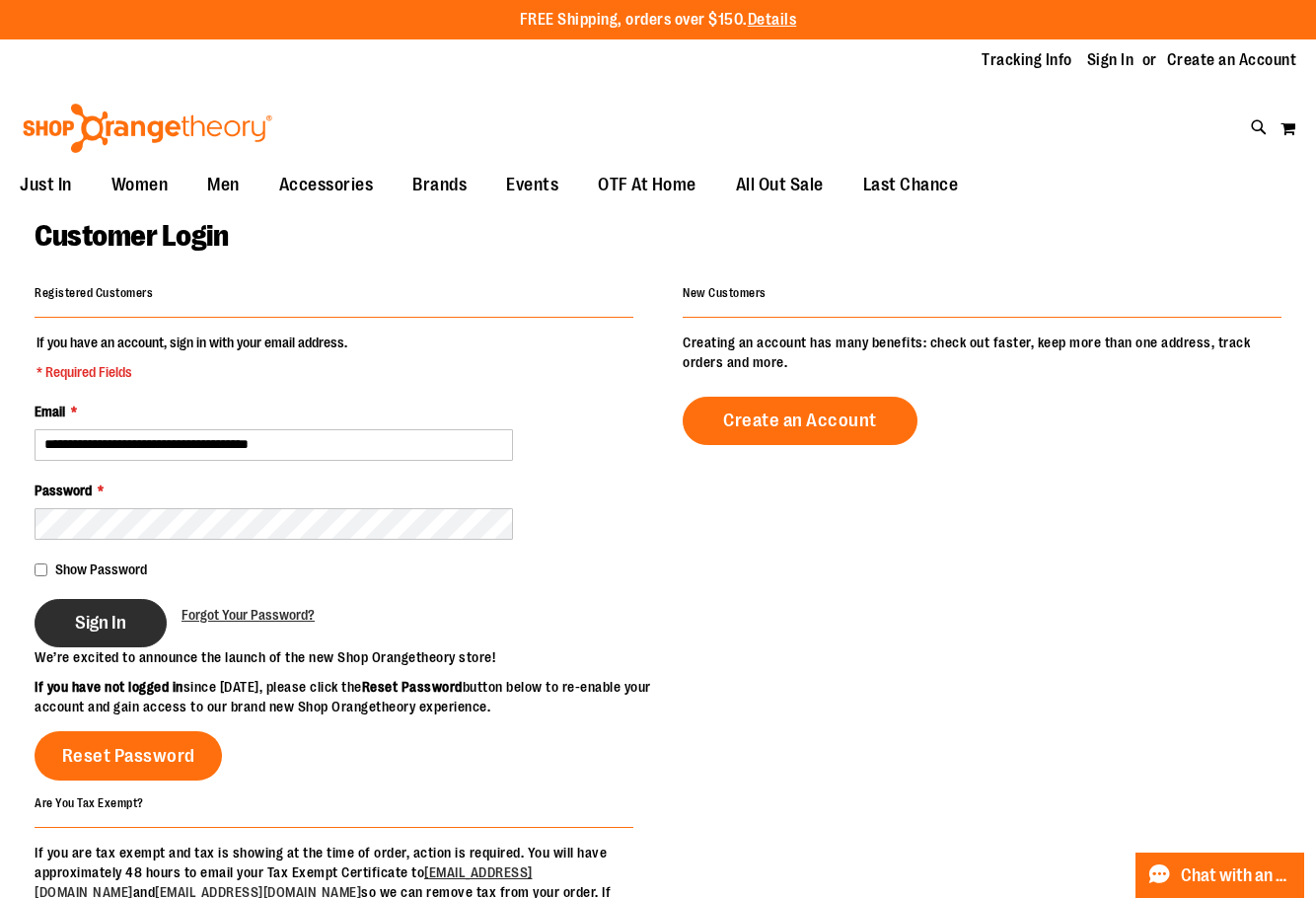 click on "Sign In" at bounding box center [101, 623] 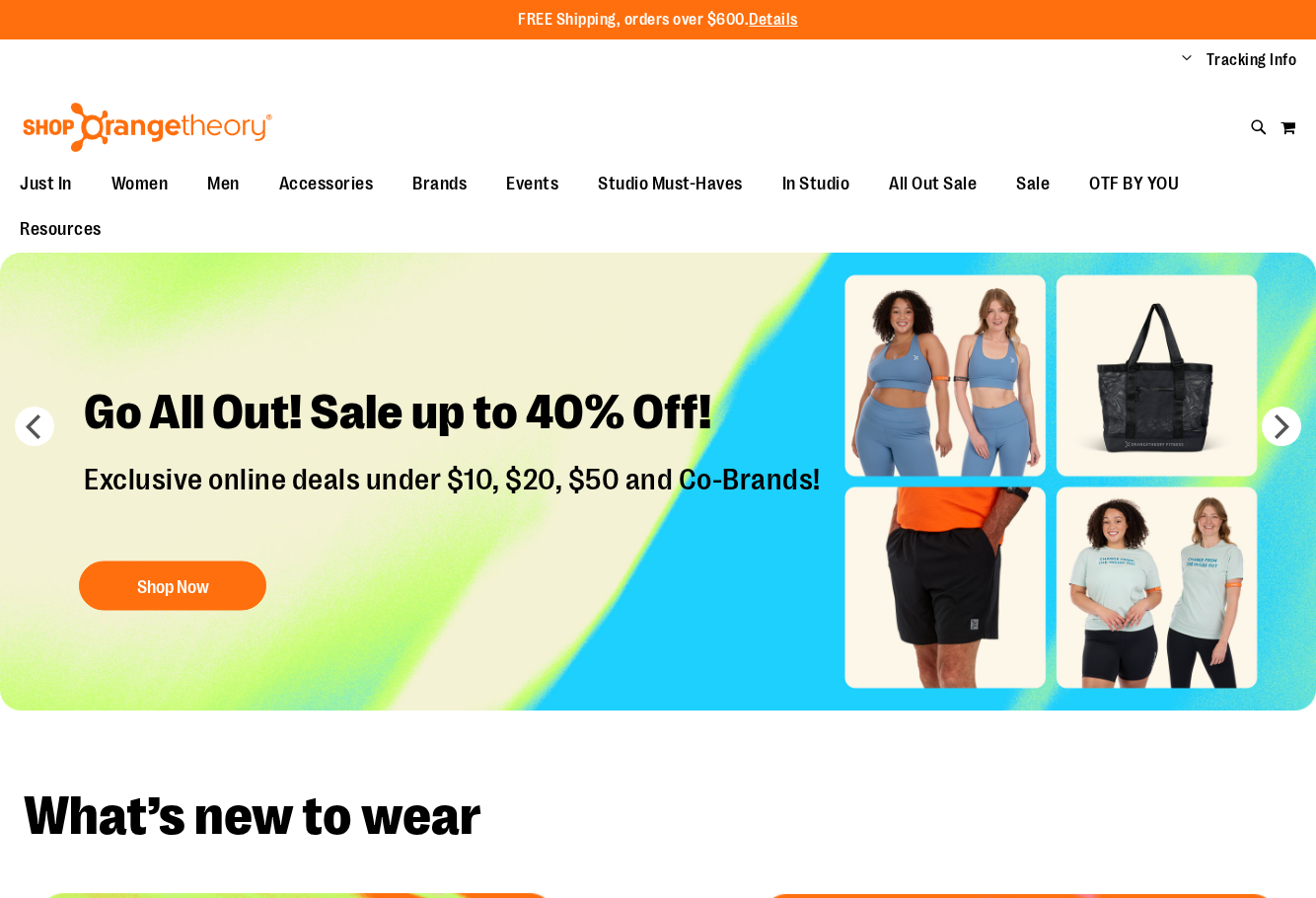 scroll, scrollTop: 0, scrollLeft: 0, axis: both 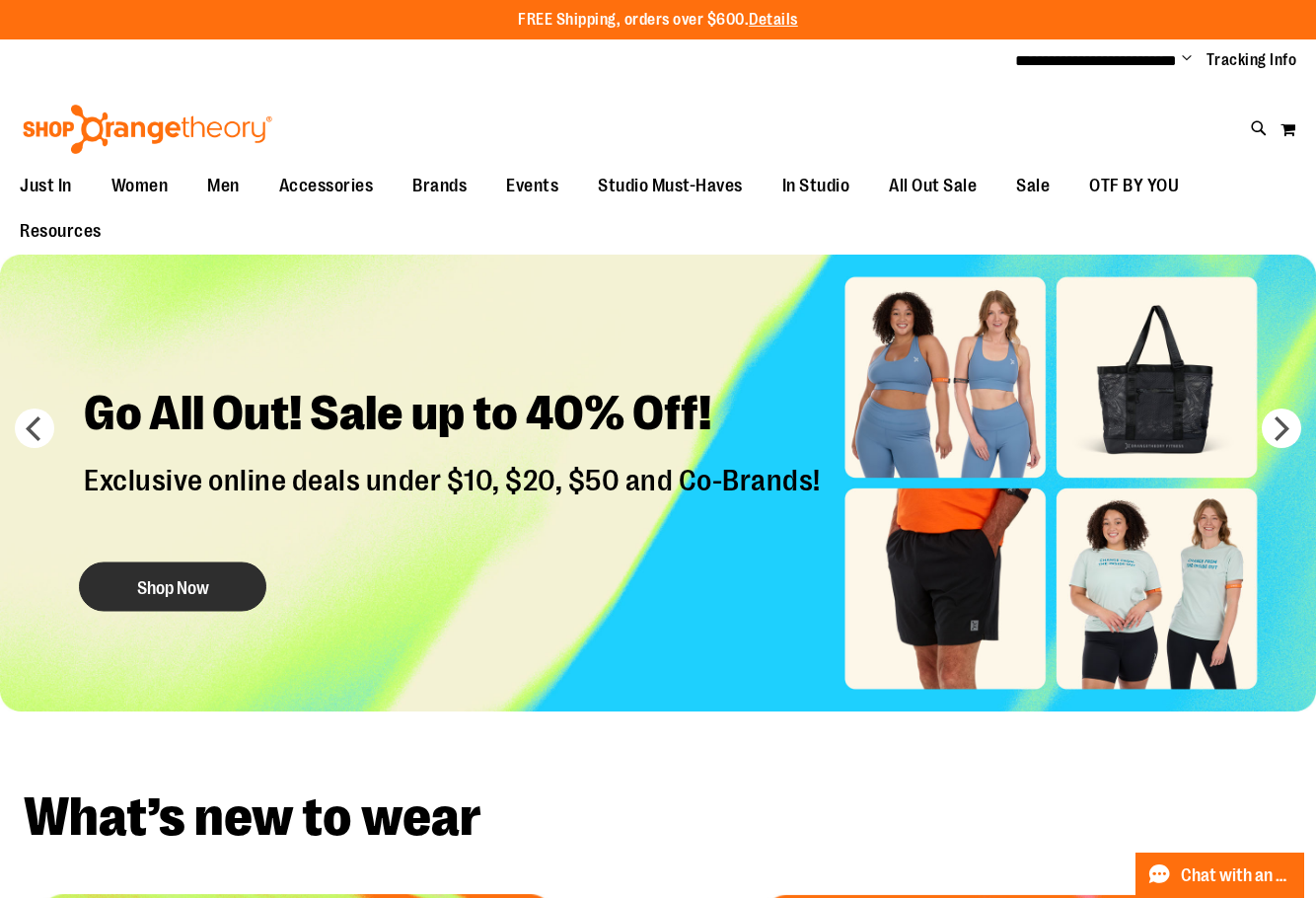 type on "**********" 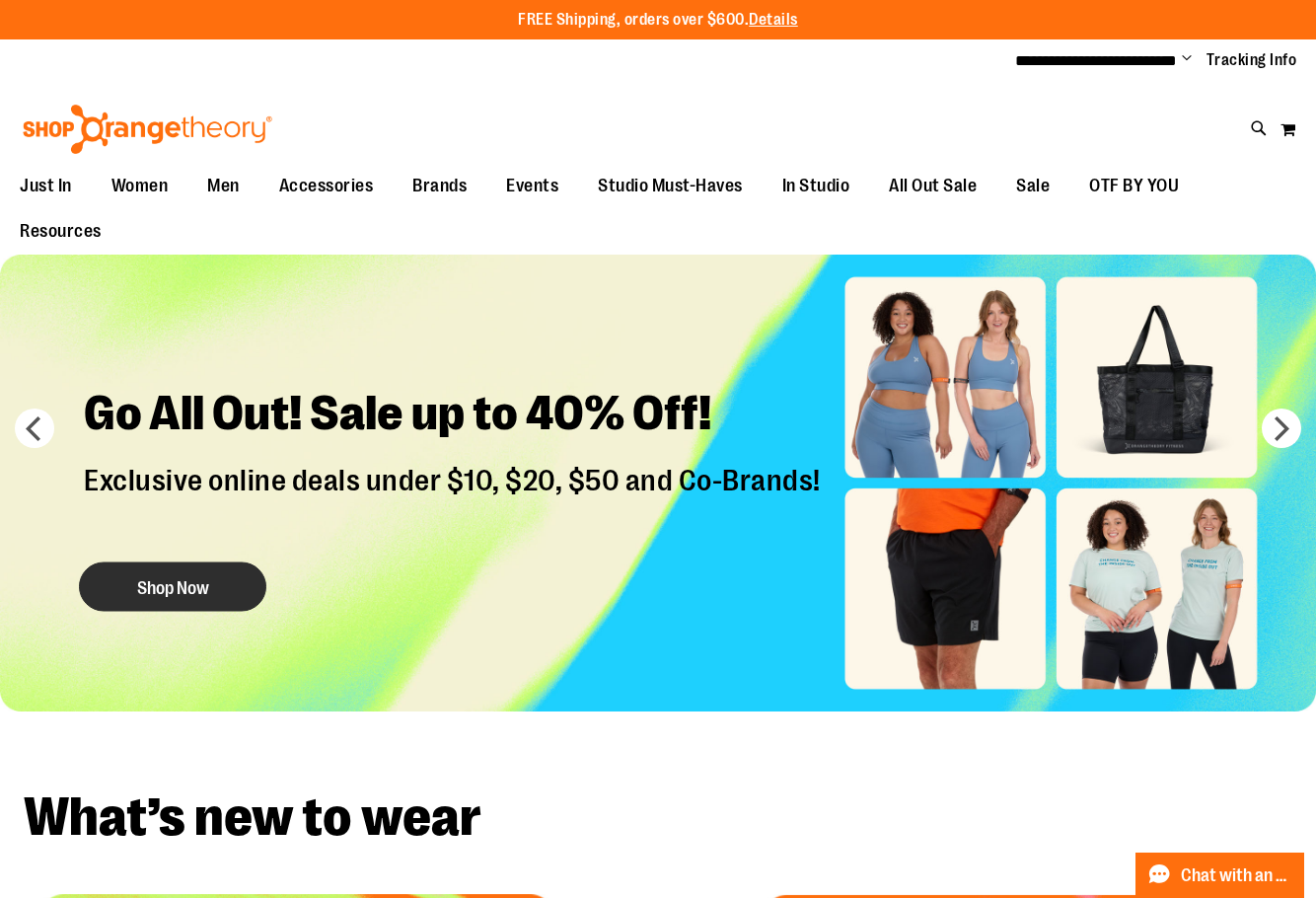 click on "Shop Now" at bounding box center [173, 587] 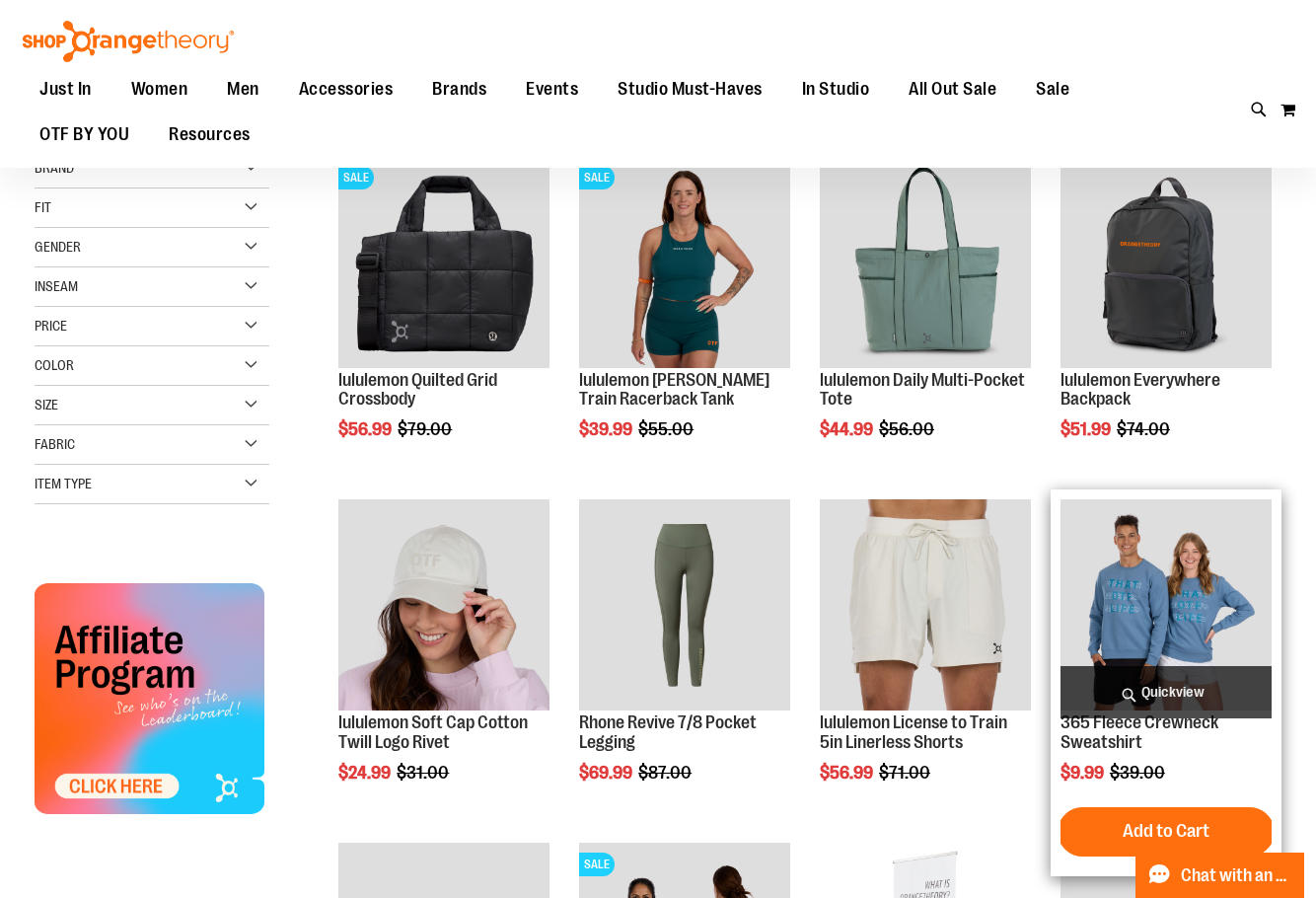 scroll, scrollTop: 394, scrollLeft: 0, axis: vertical 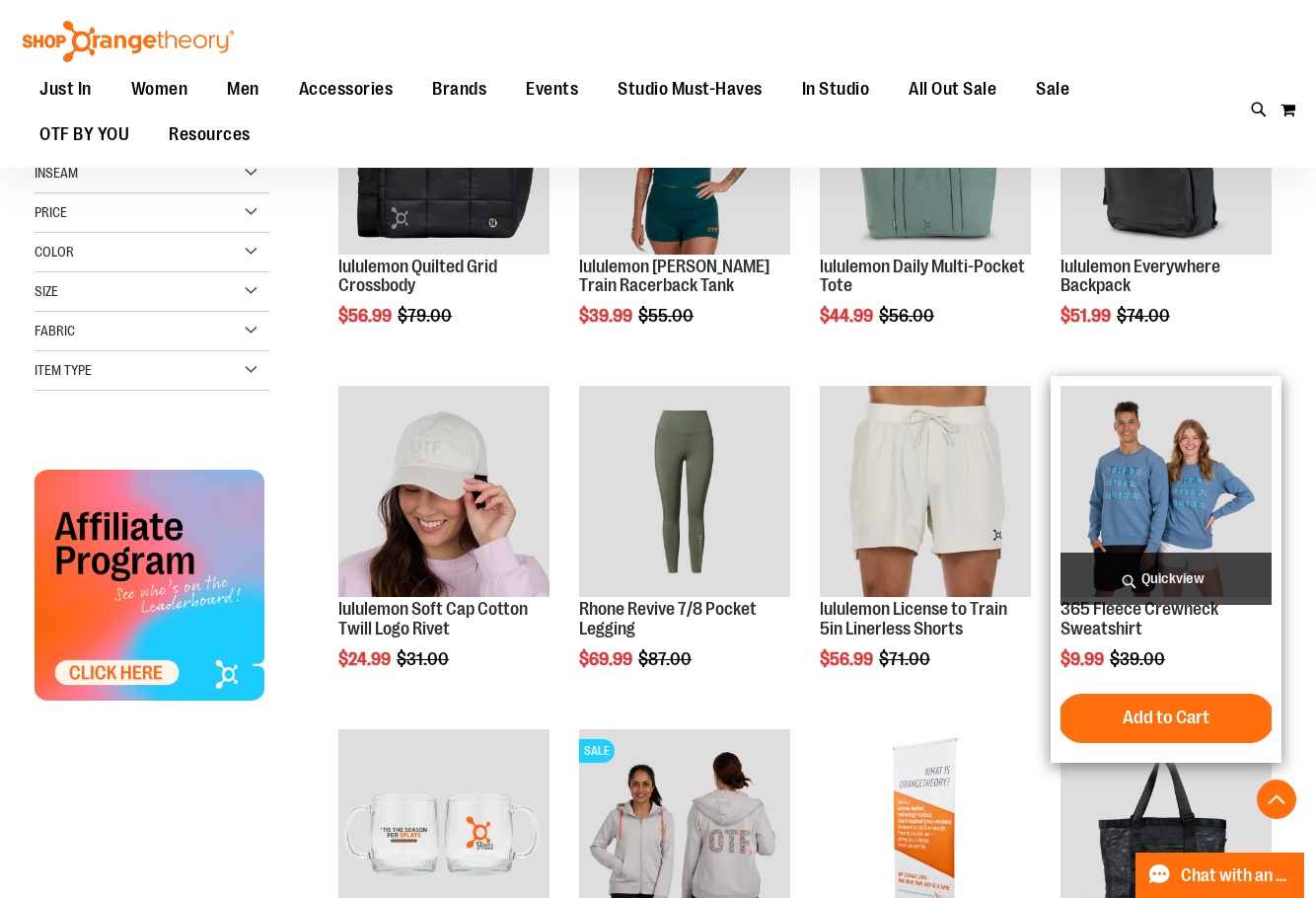 type on "**********" 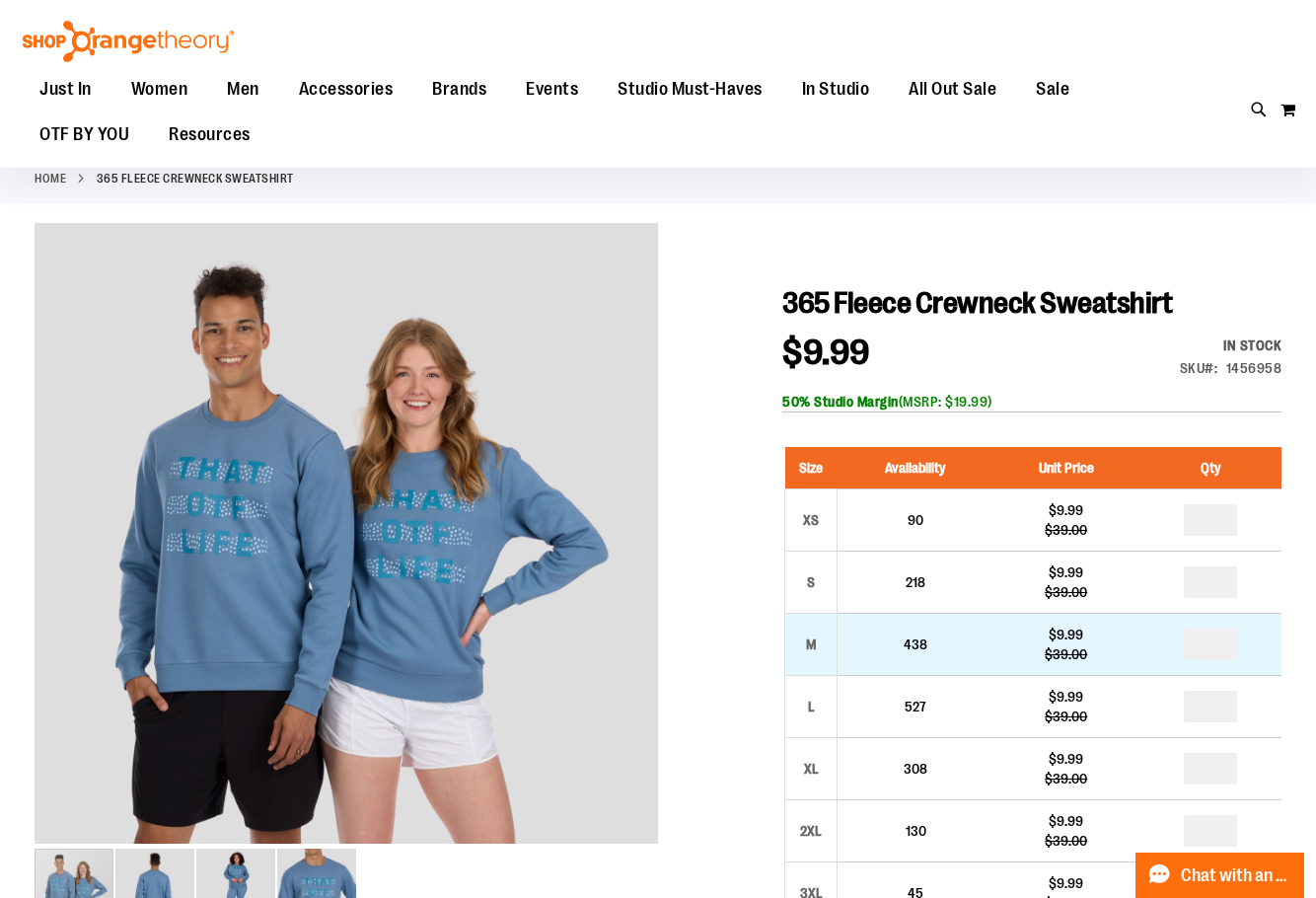 scroll, scrollTop: 0, scrollLeft: 0, axis: both 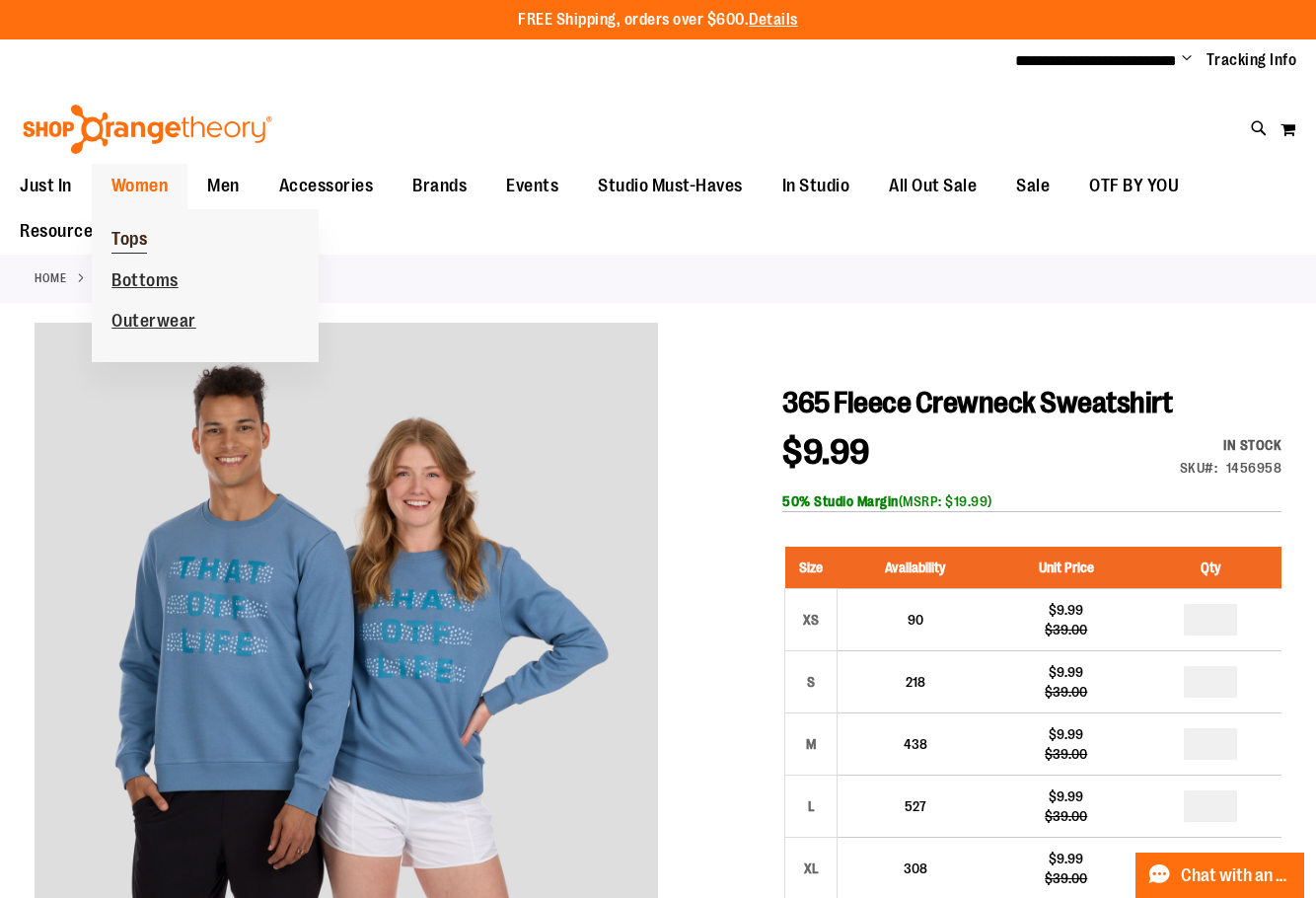 type on "**********" 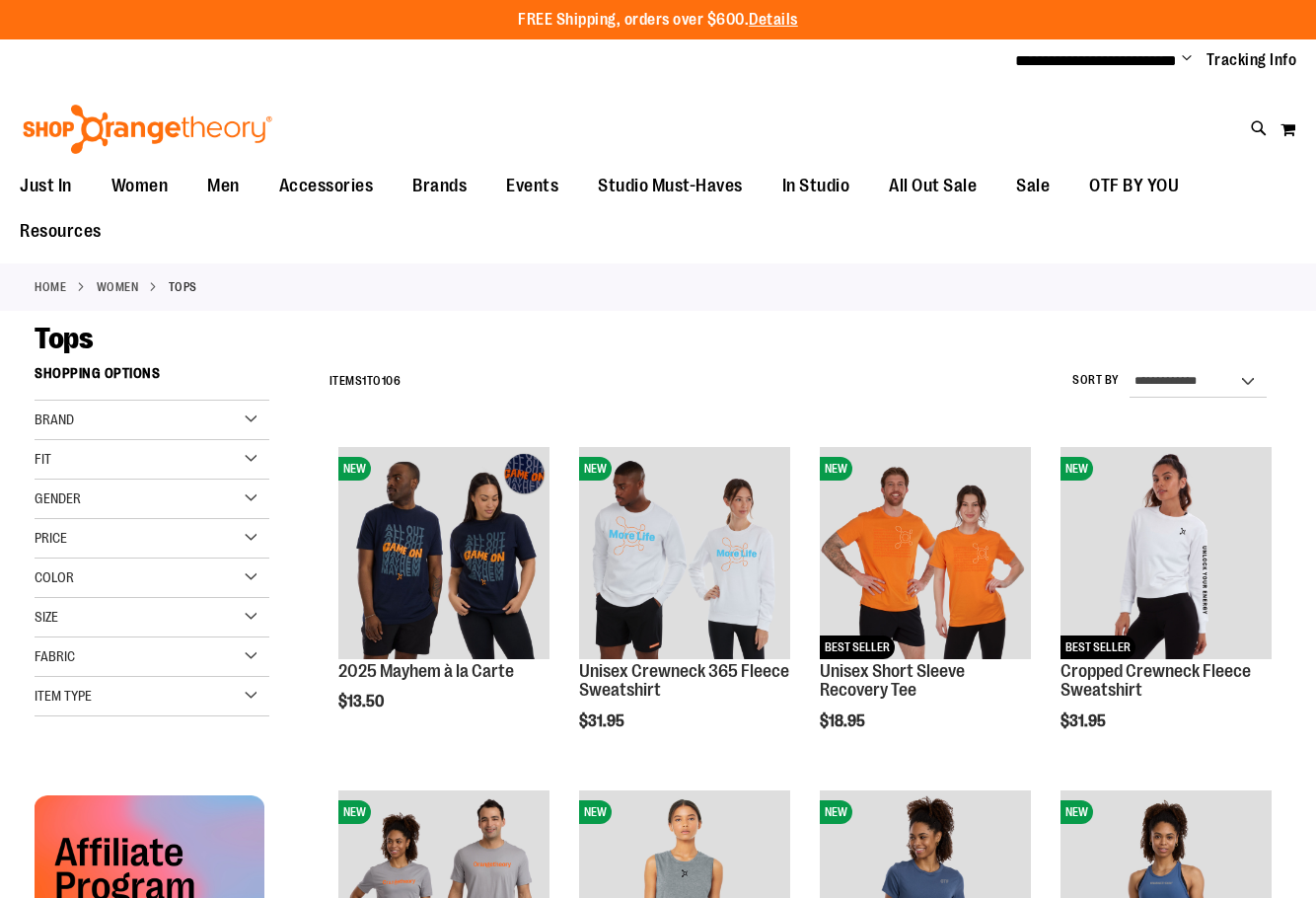 scroll, scrollTop: 0, scrollLeft: 0, axis: both 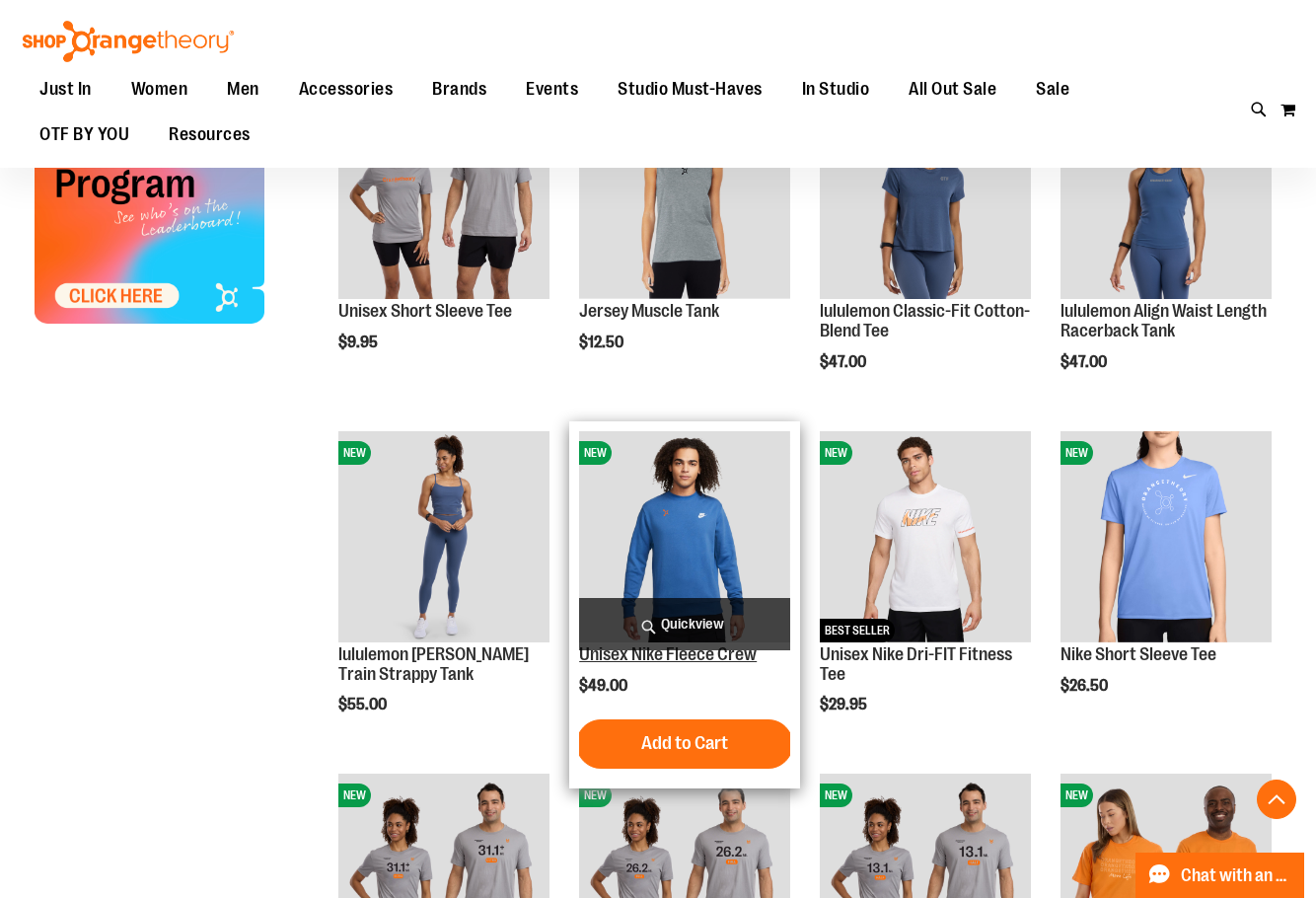 type on "**********" 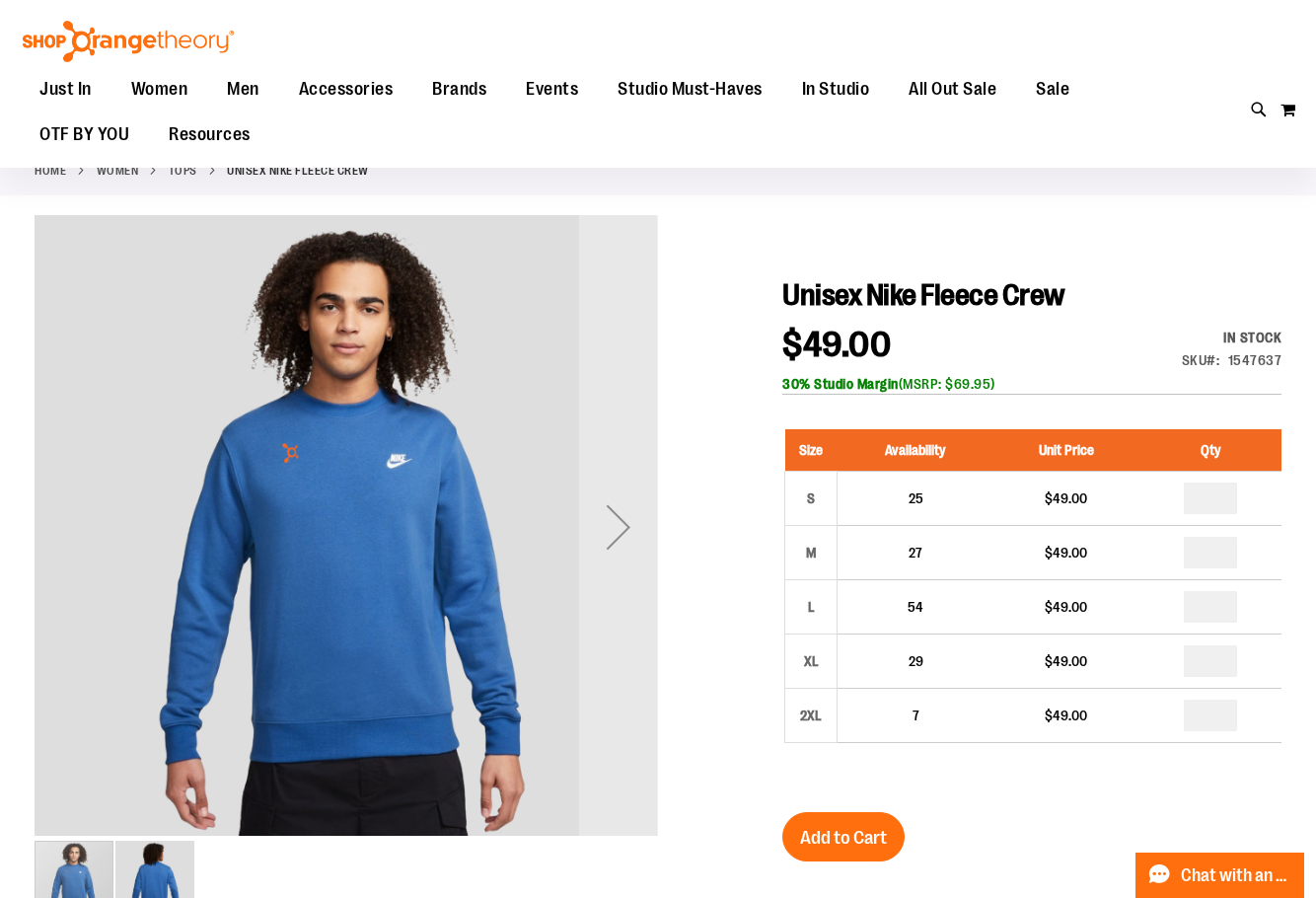 scroll, scrollTop: 98, scrollLeft: 0, axis: vertical 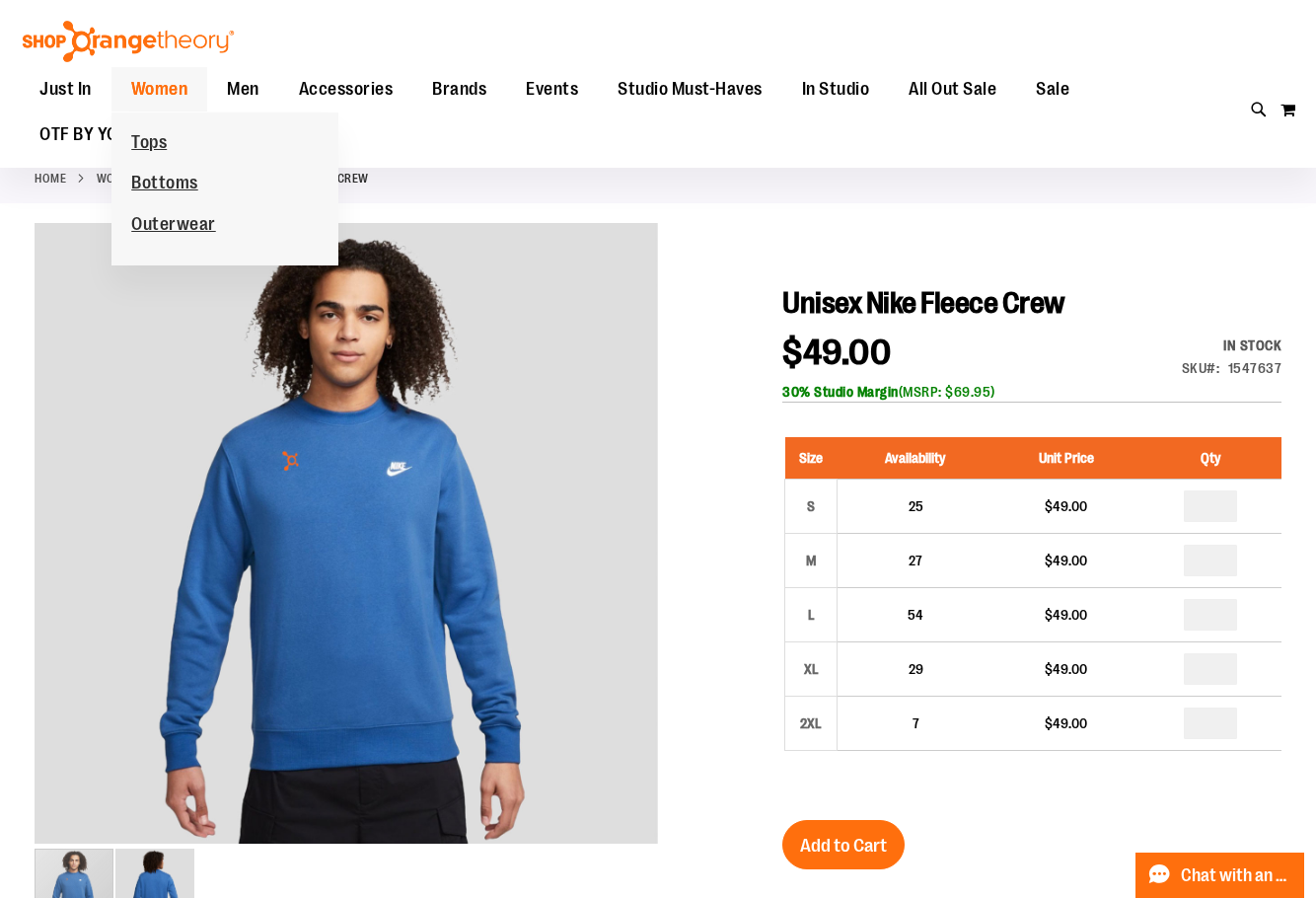 type on "**********" 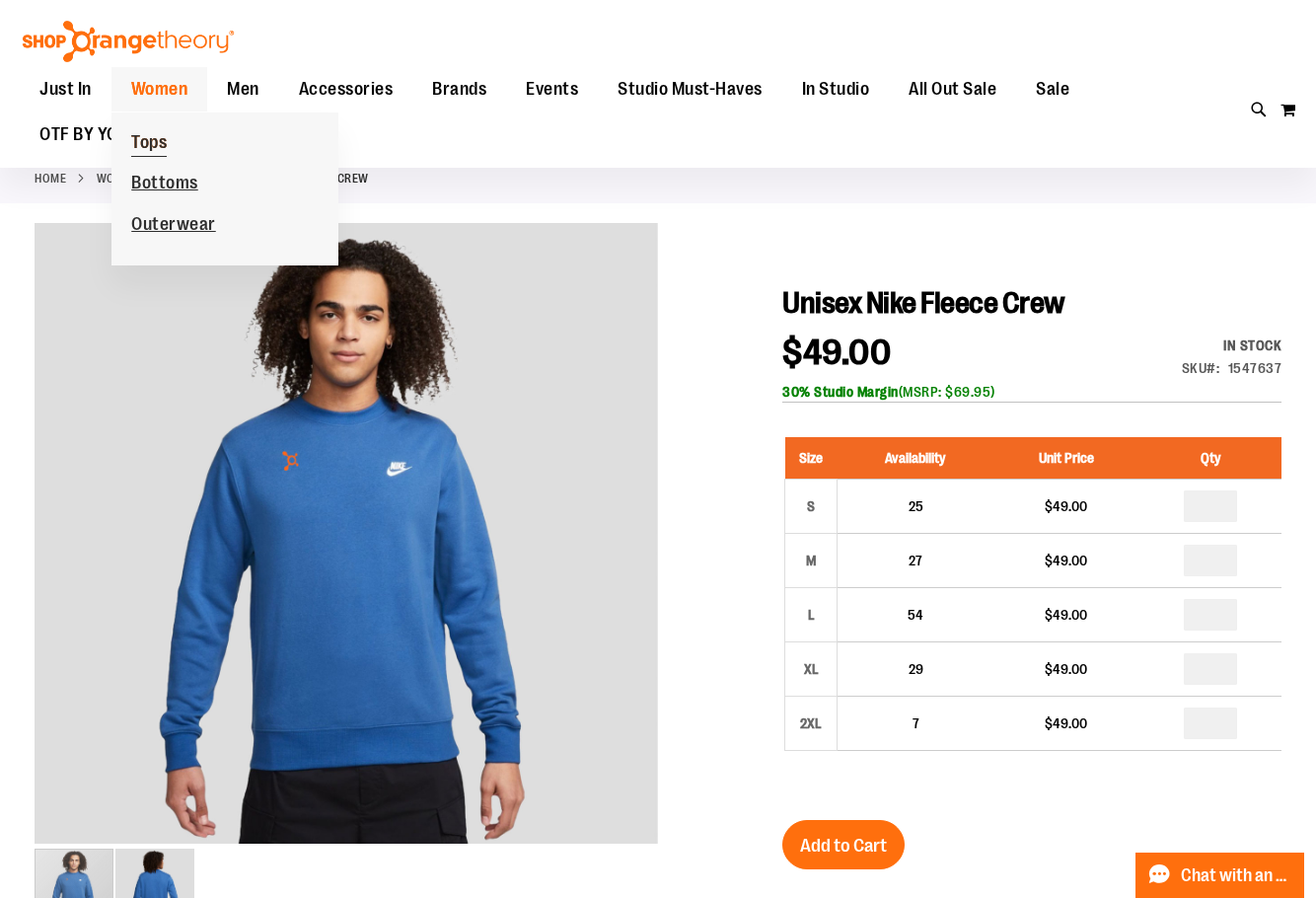 click on "Tops" at bounding box center (149, 144) 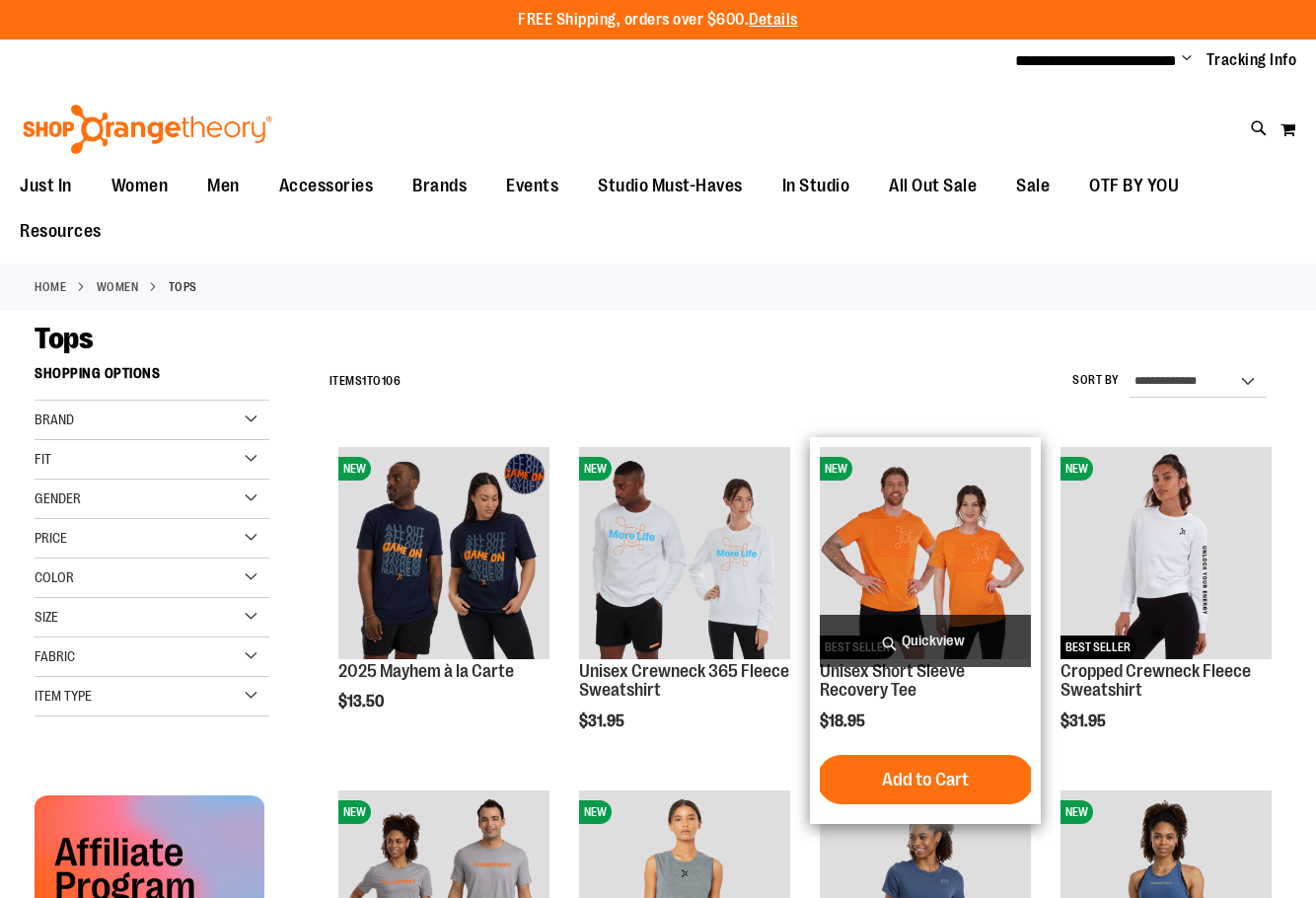 scroll, scrollTop: 0, scrollLeft: 0, axis: both 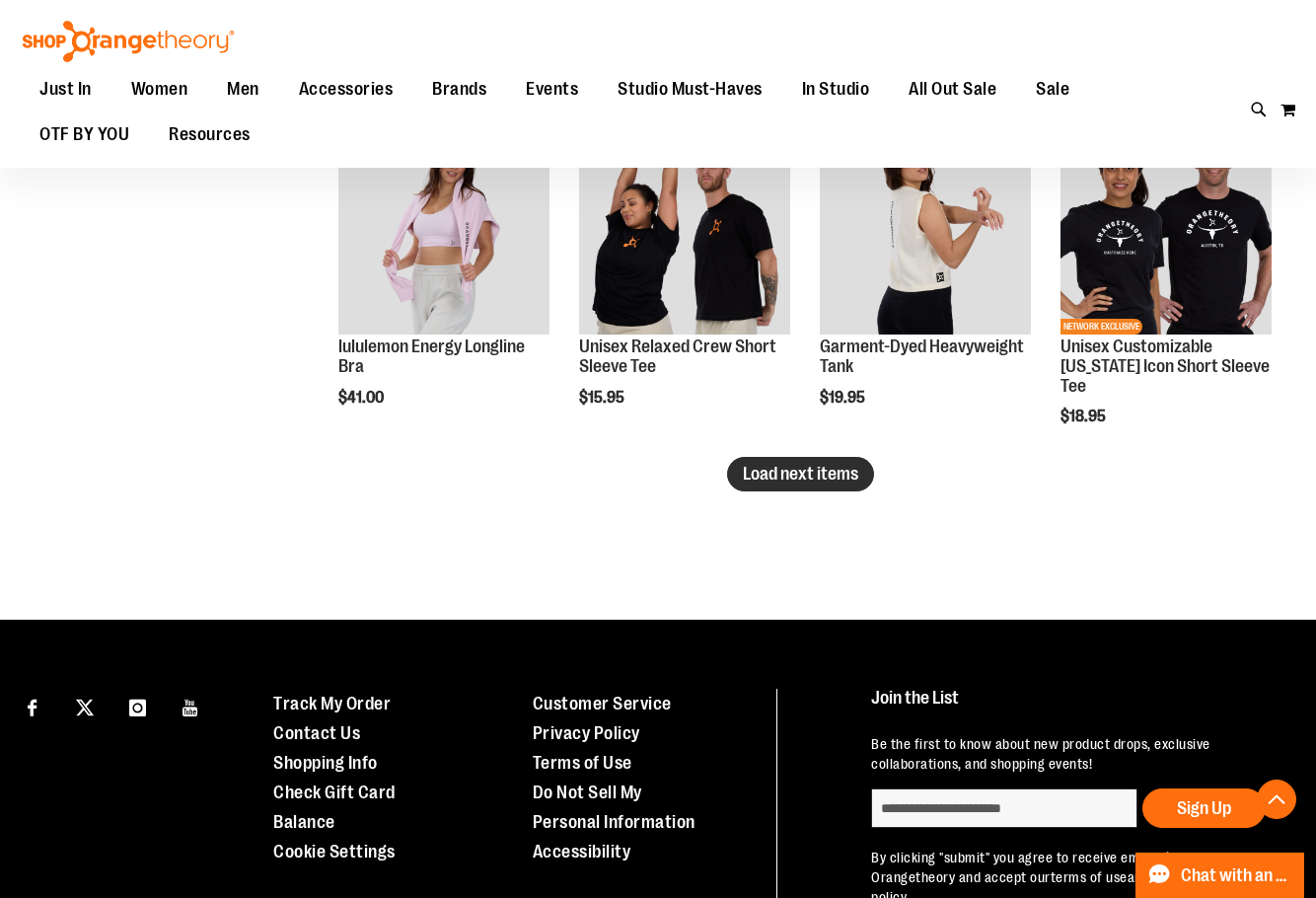 type on "**********" 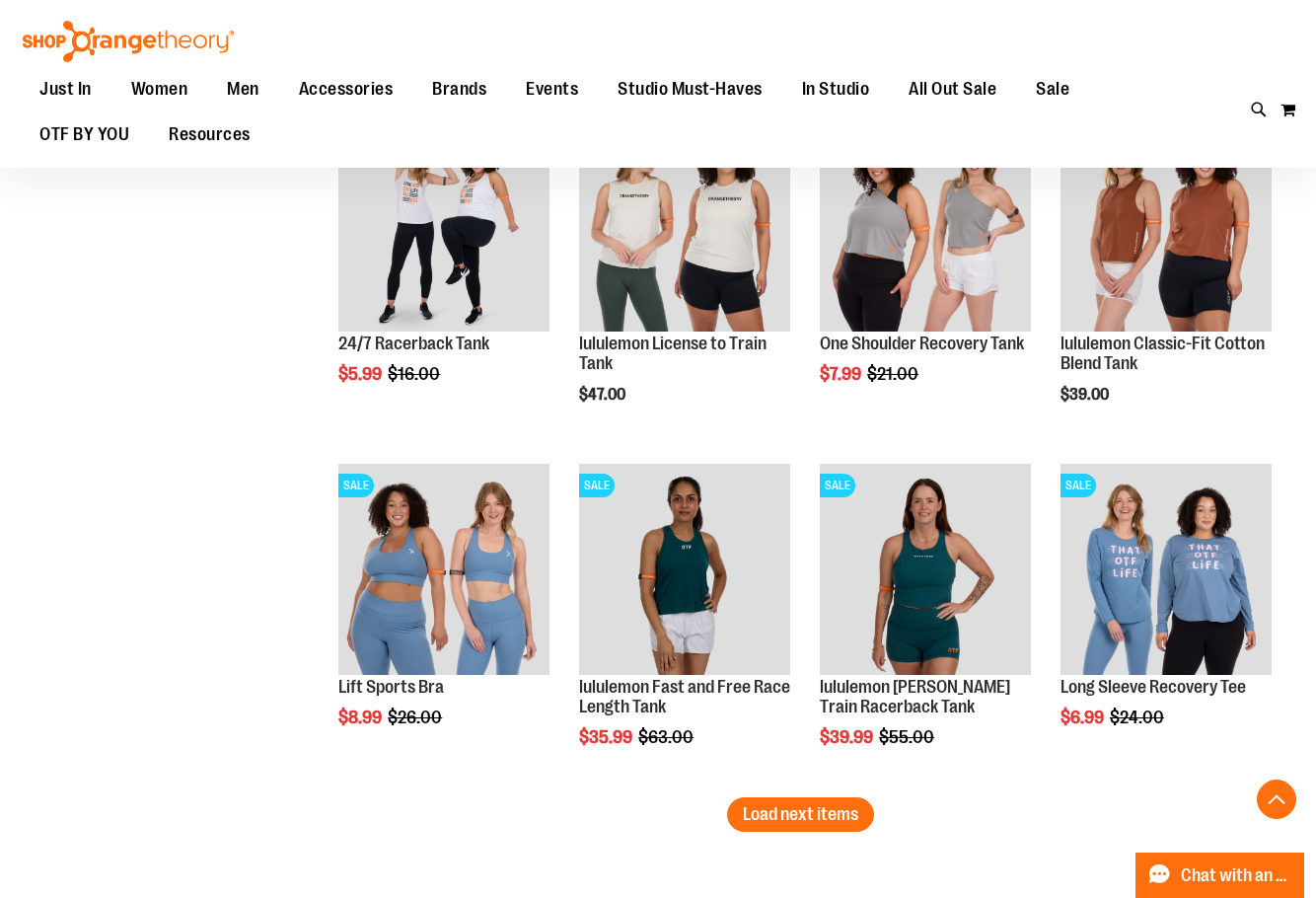 scroll, scrollTop: 3749, scrollLeft: 0, axis: vertical 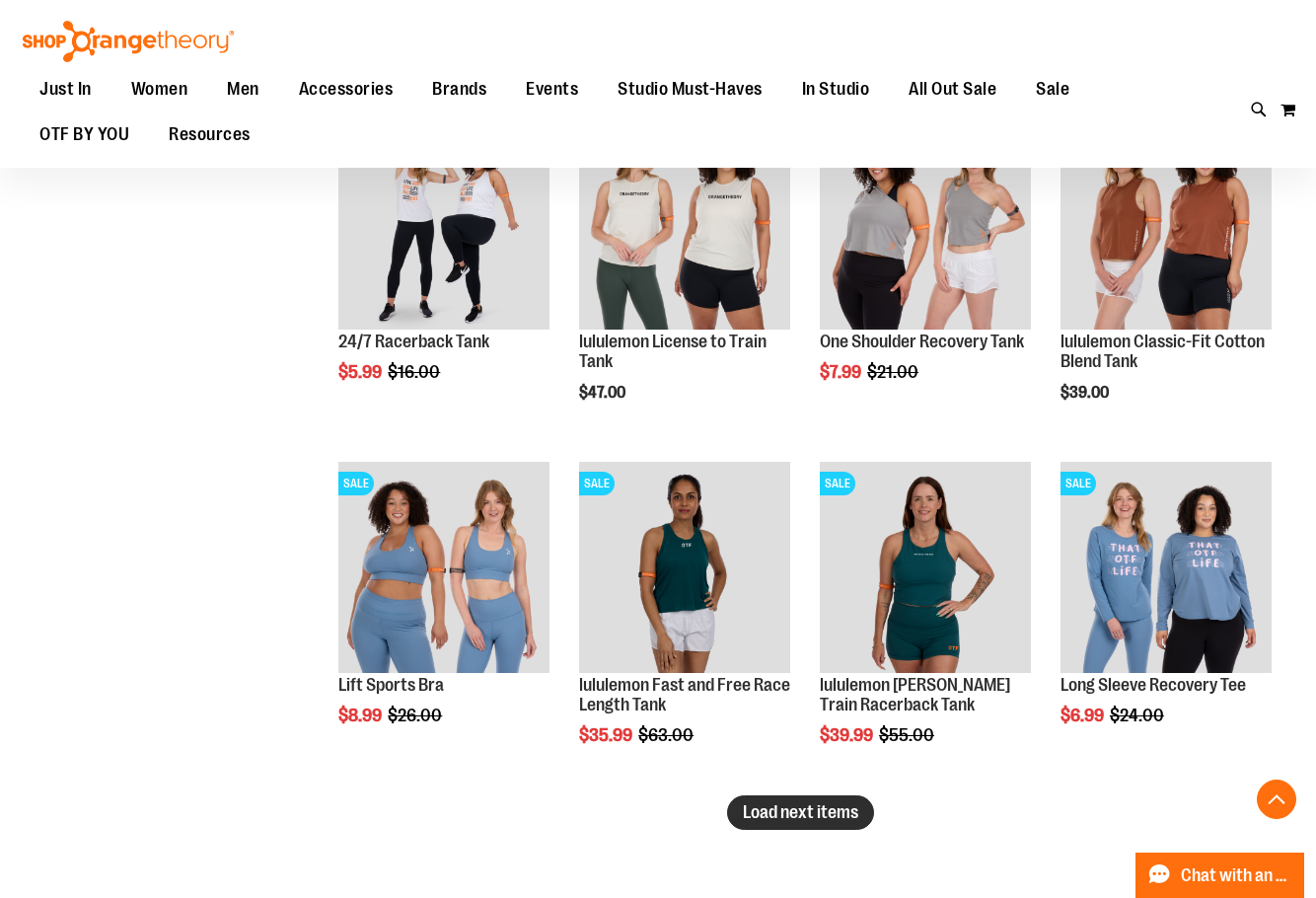 click on "Load next items" at bounding box center [800, 812] 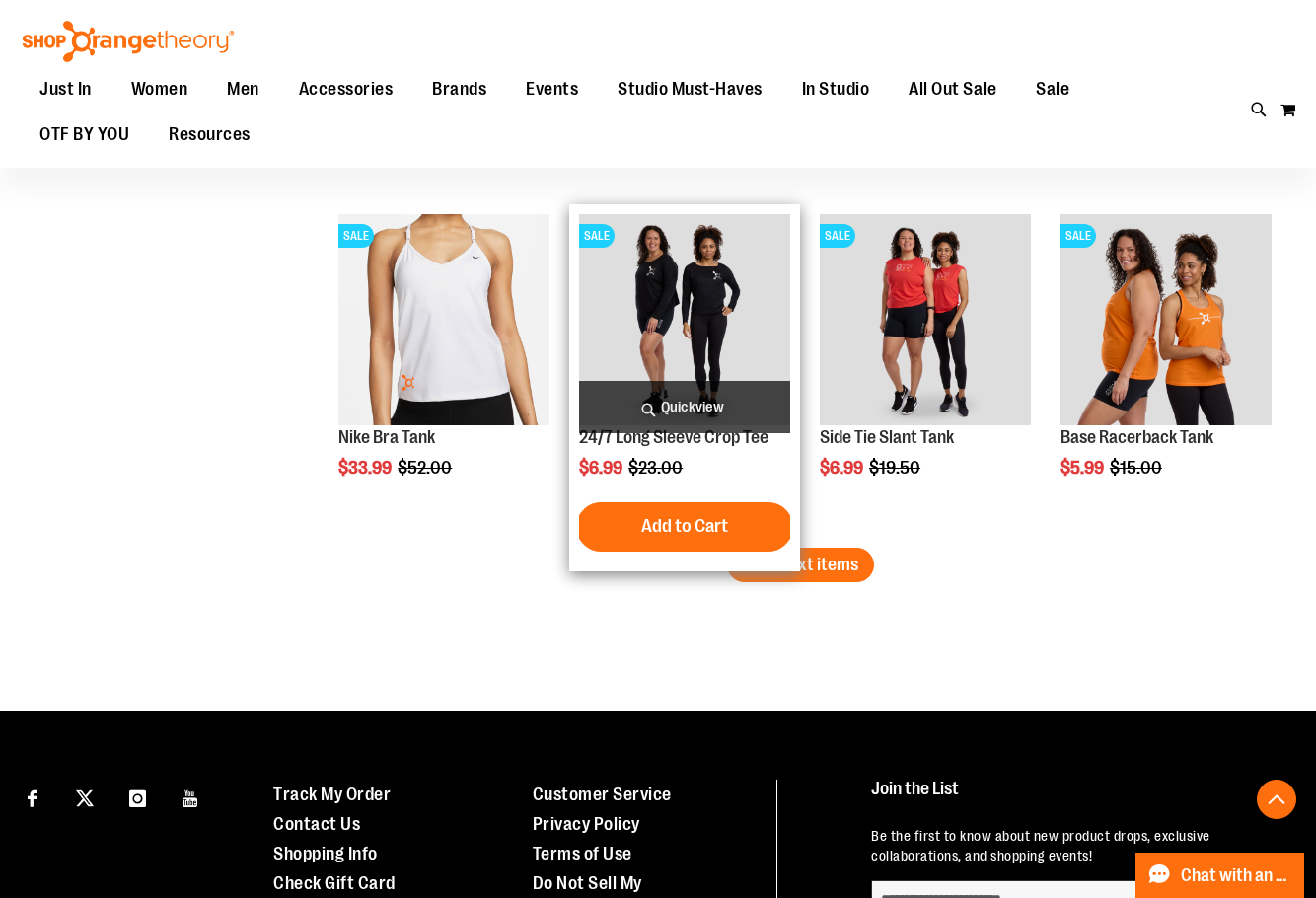 scroll, scrollTop: 5032, scrollLeft: 0, axis: vertical 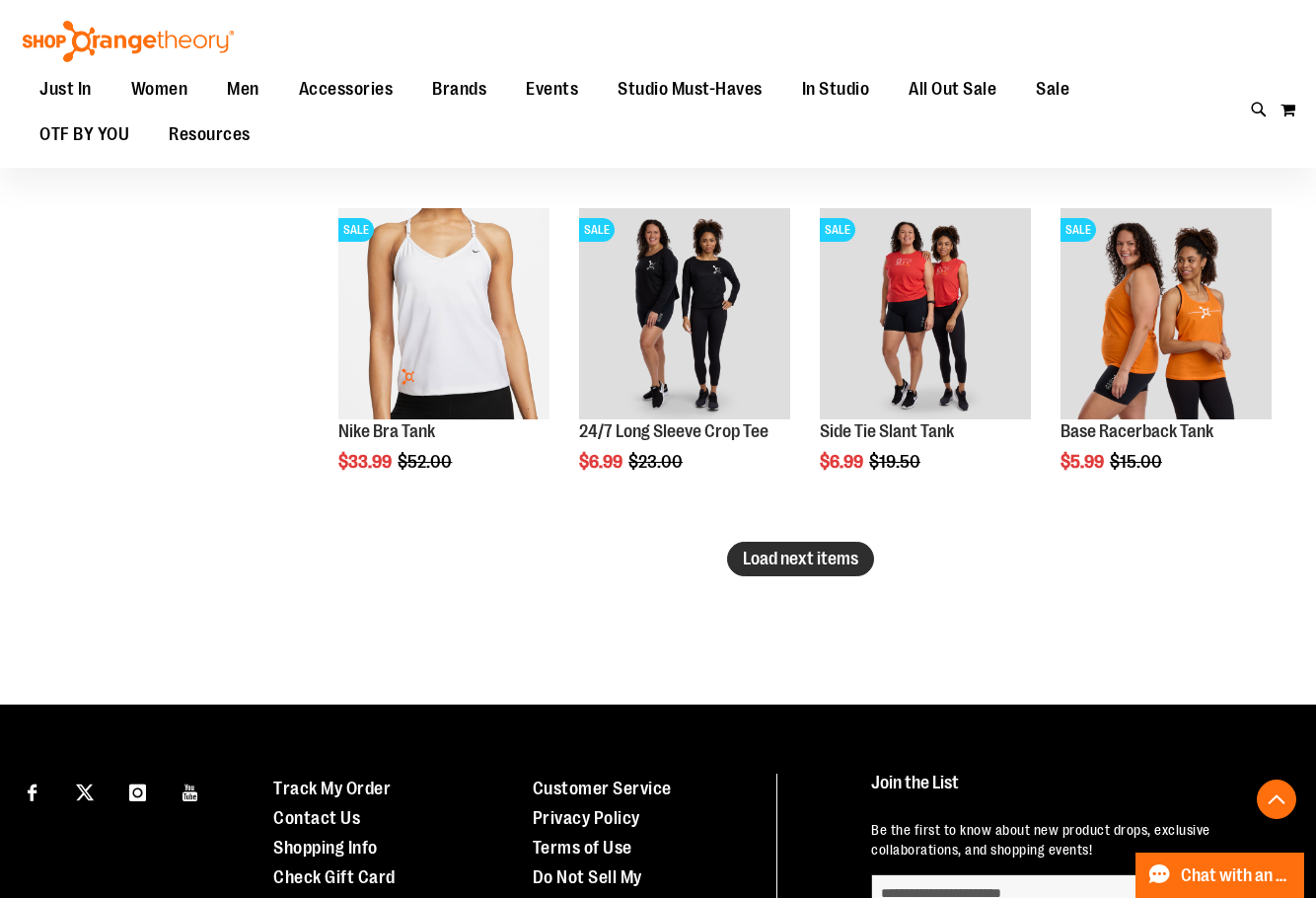 click on "Load next items" at bounding box center (800, 559) 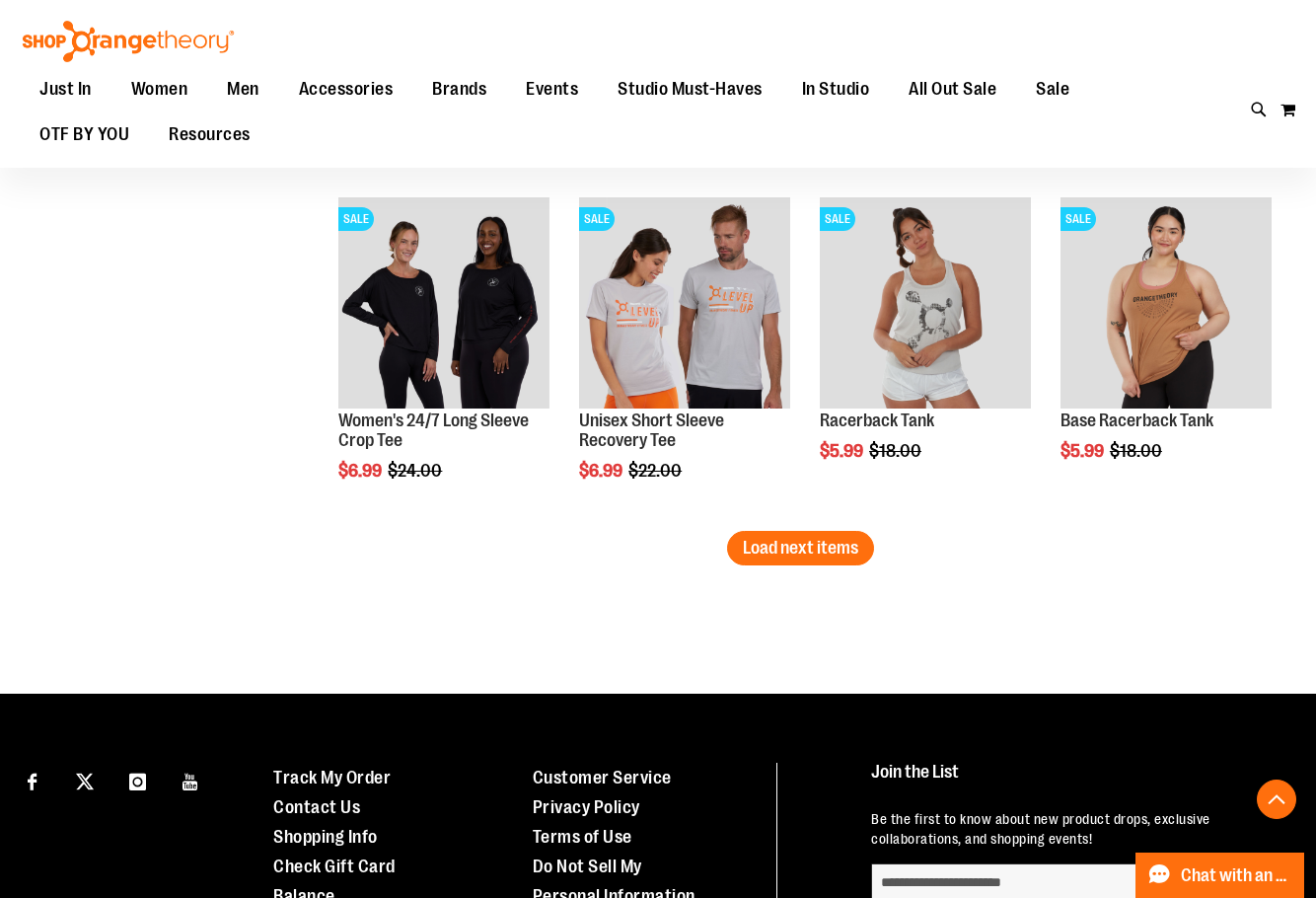 scroll, scrollTop: 6216, scrollLeft: 0, axis: vertical 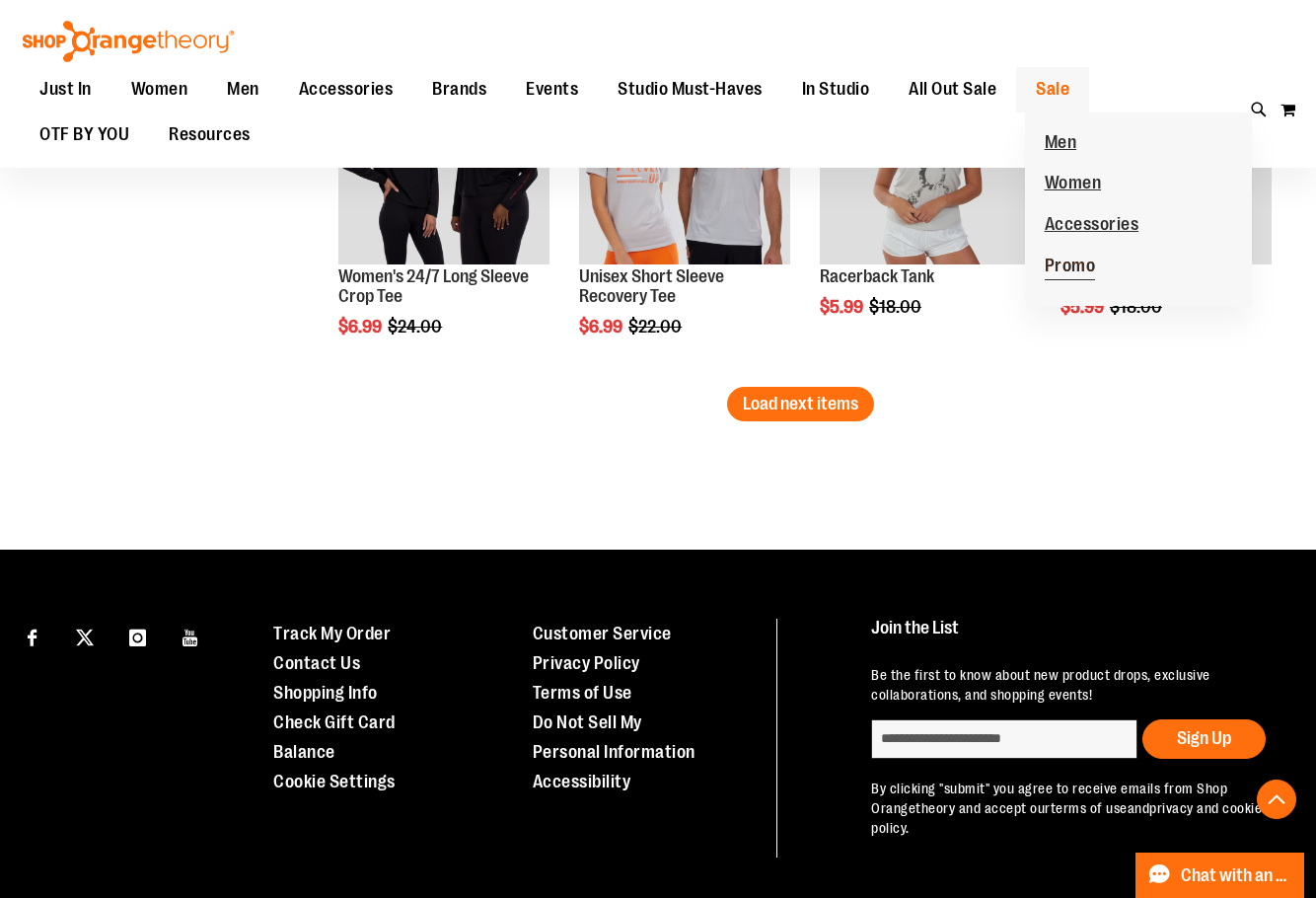 click on "Promo" at bounding box center [1070, 267] 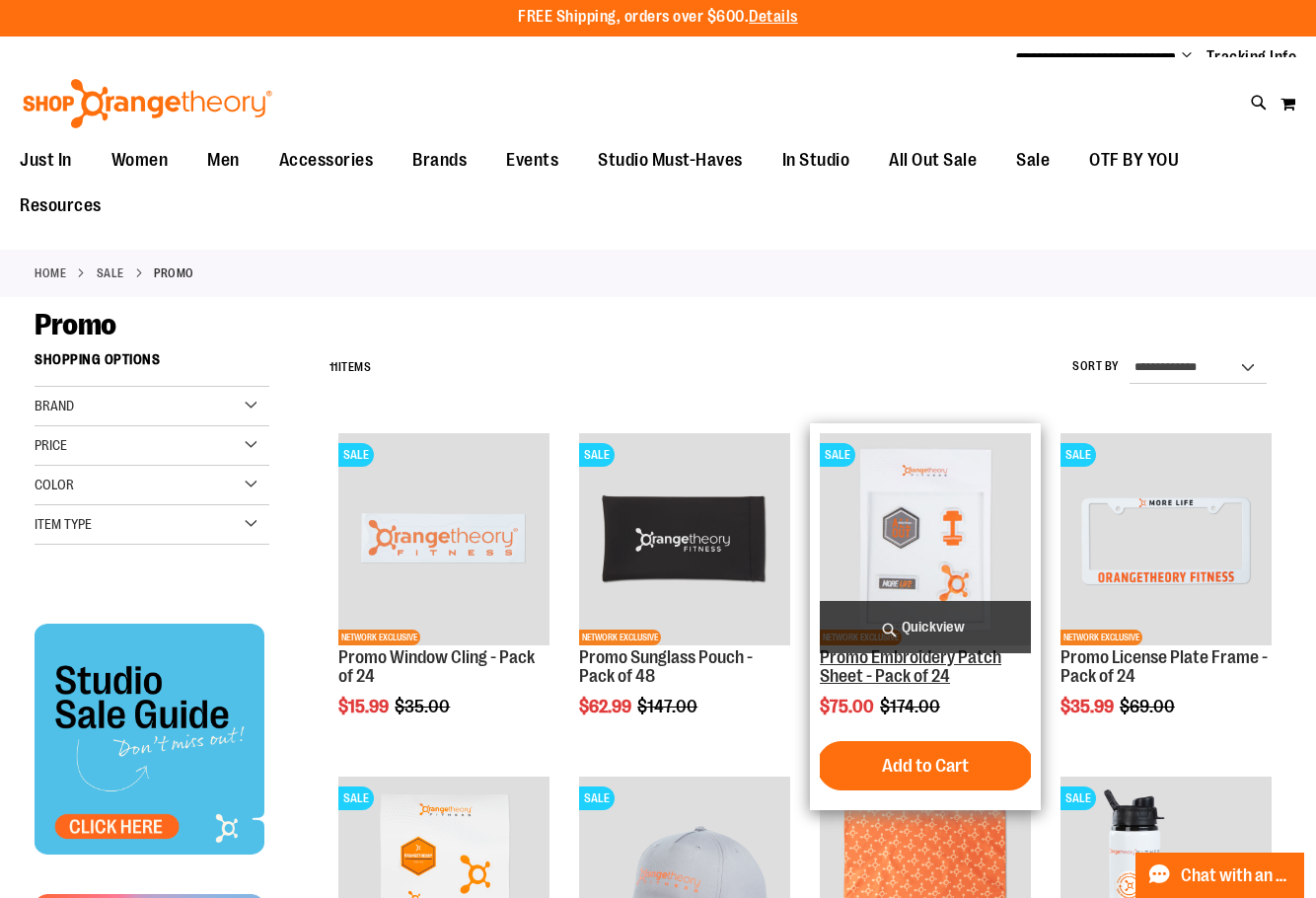 scroll, scrollTop: 0, scrollLeft: 0, axis: both 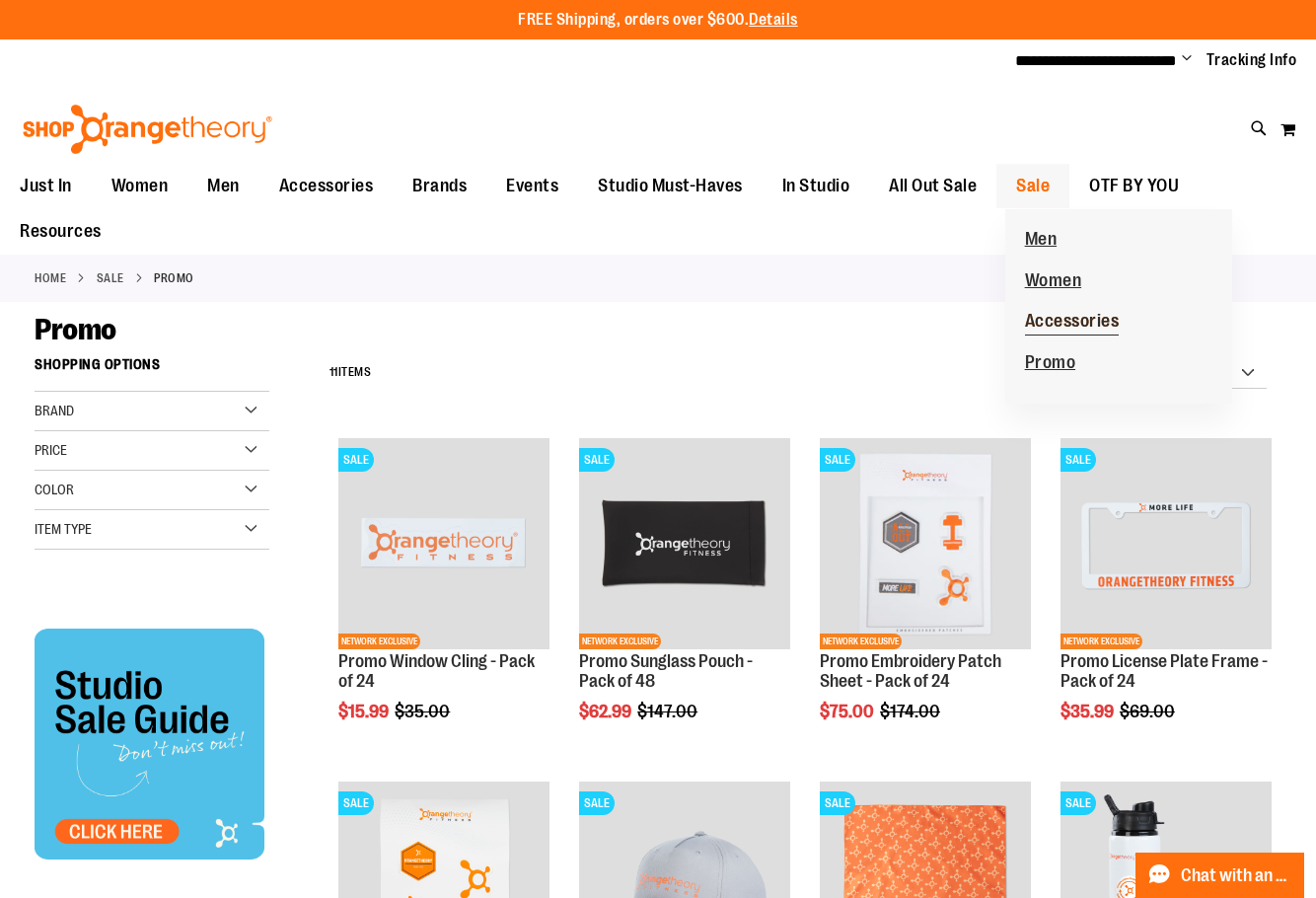 type on "**********" 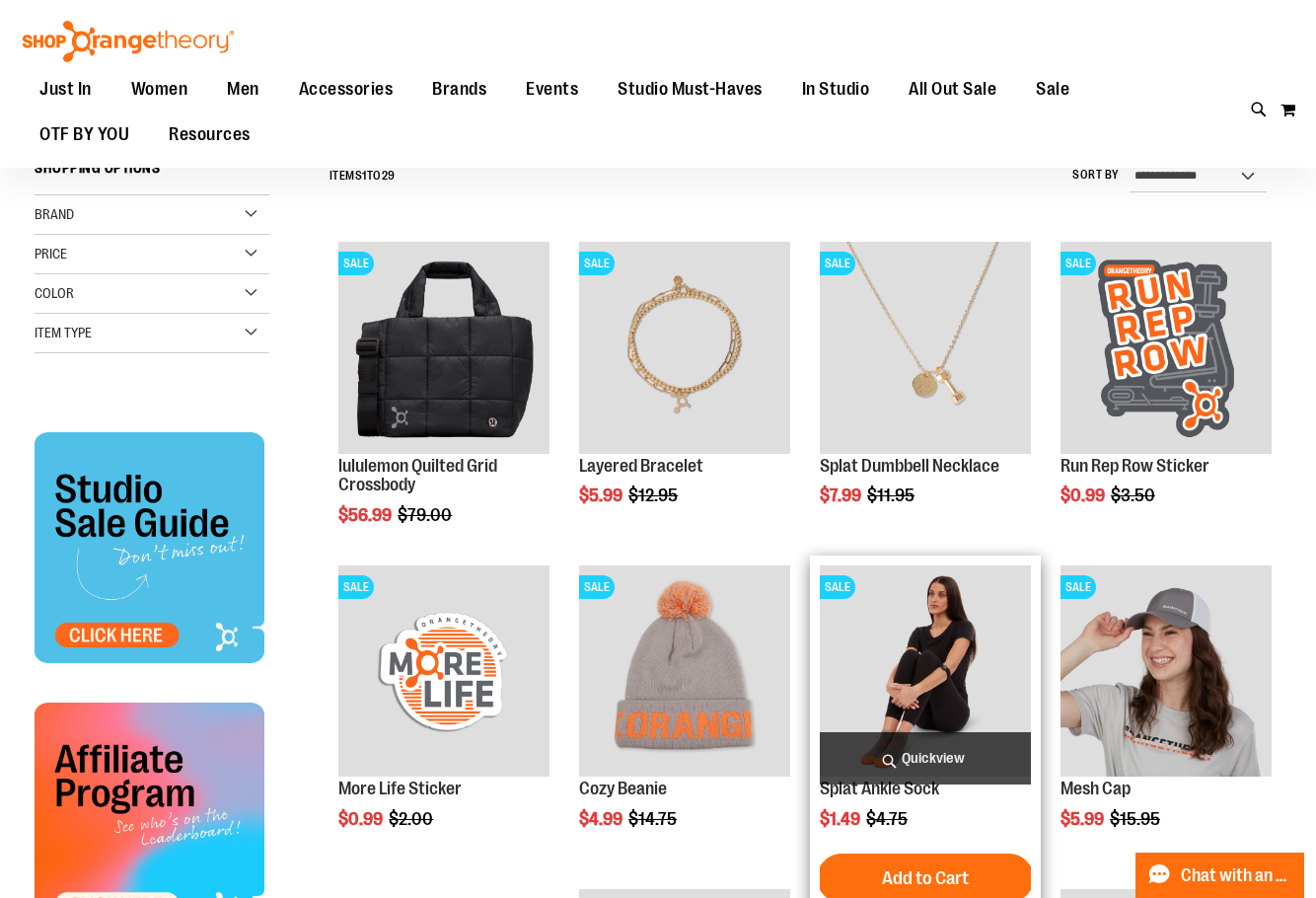 scroll, scrollTop: 196, scrollLeft: 0, axis: vertical 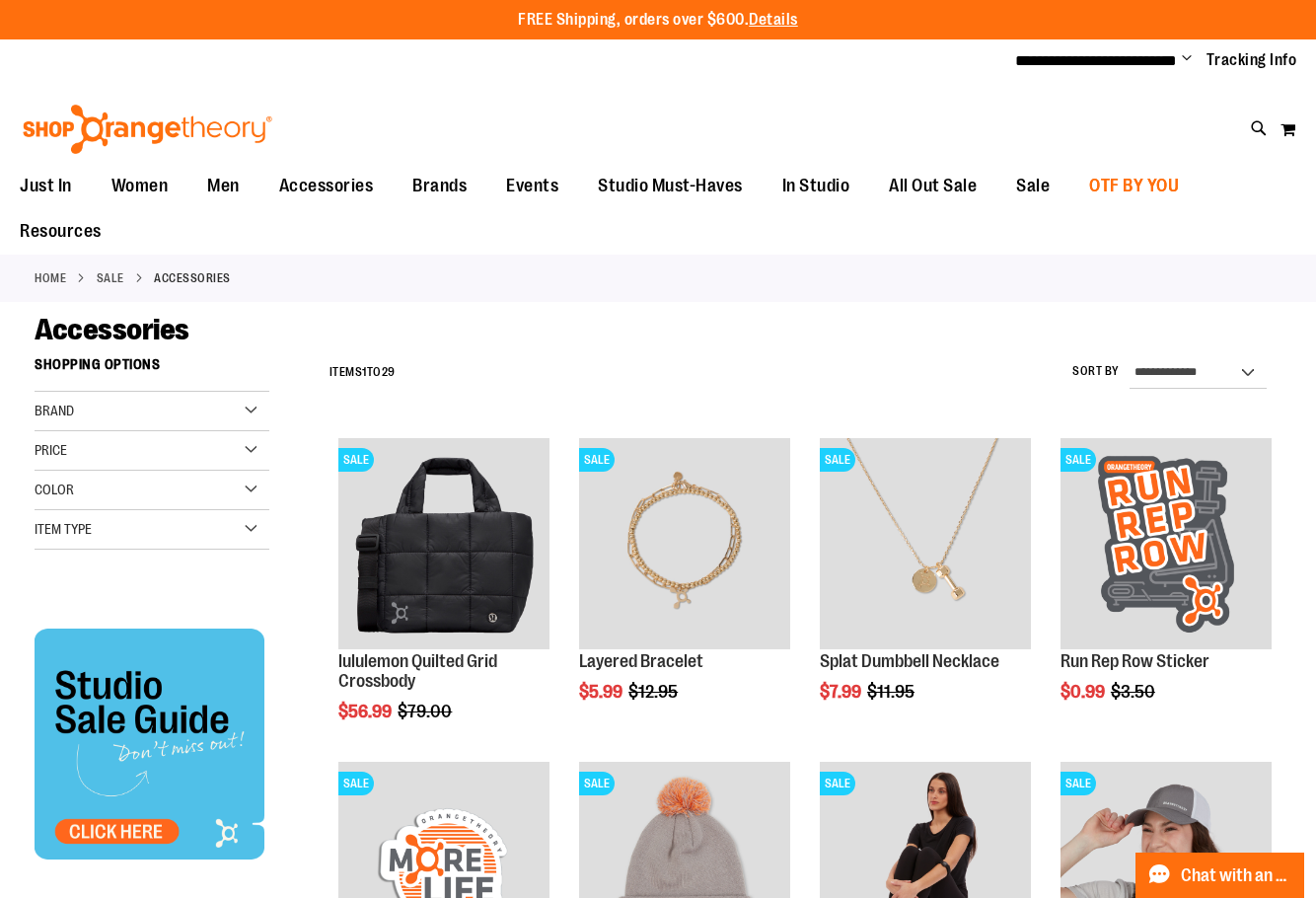 type on "**********" 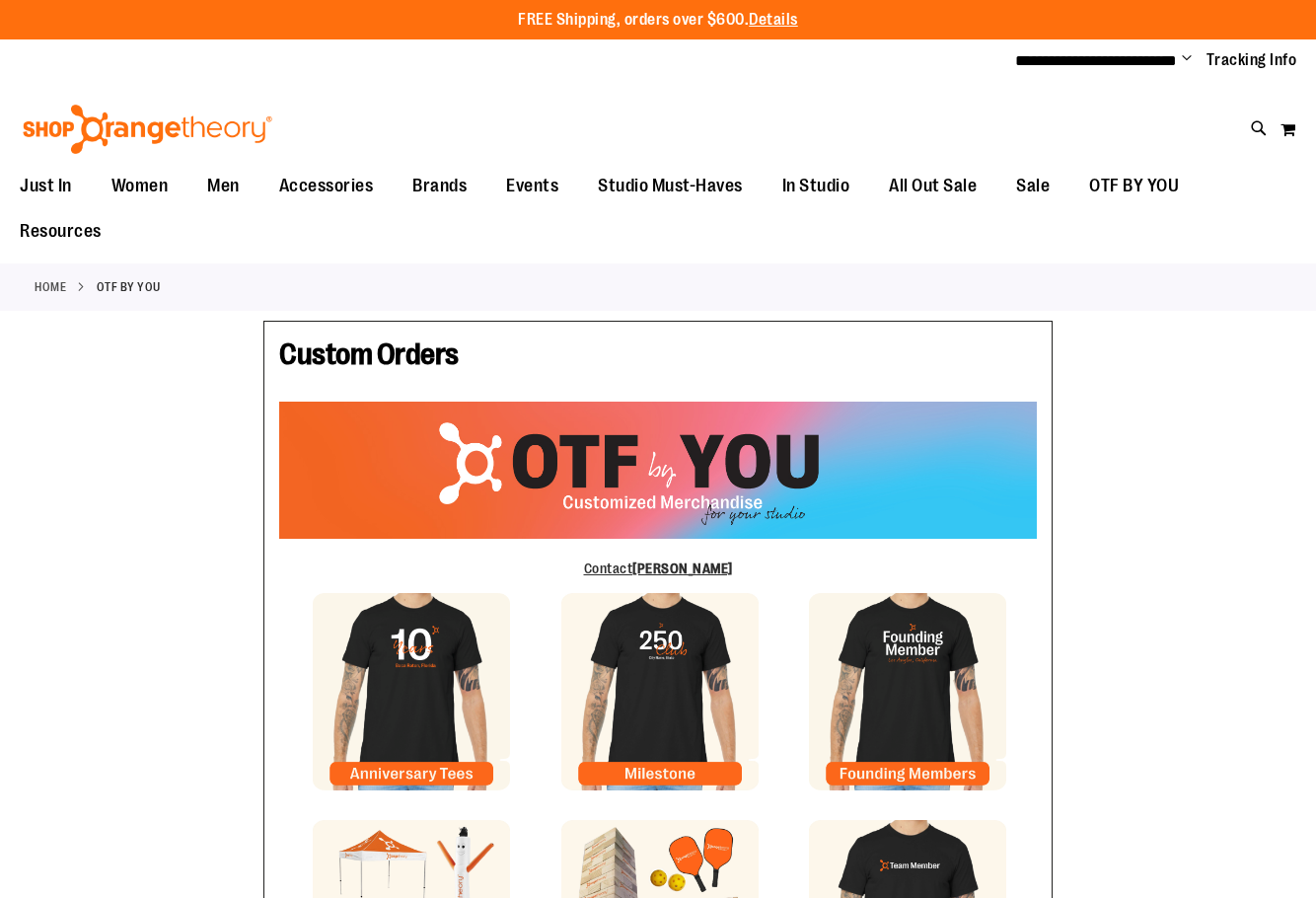 scroll, scrollTop: 0, scrollLeft: 0, axis: both 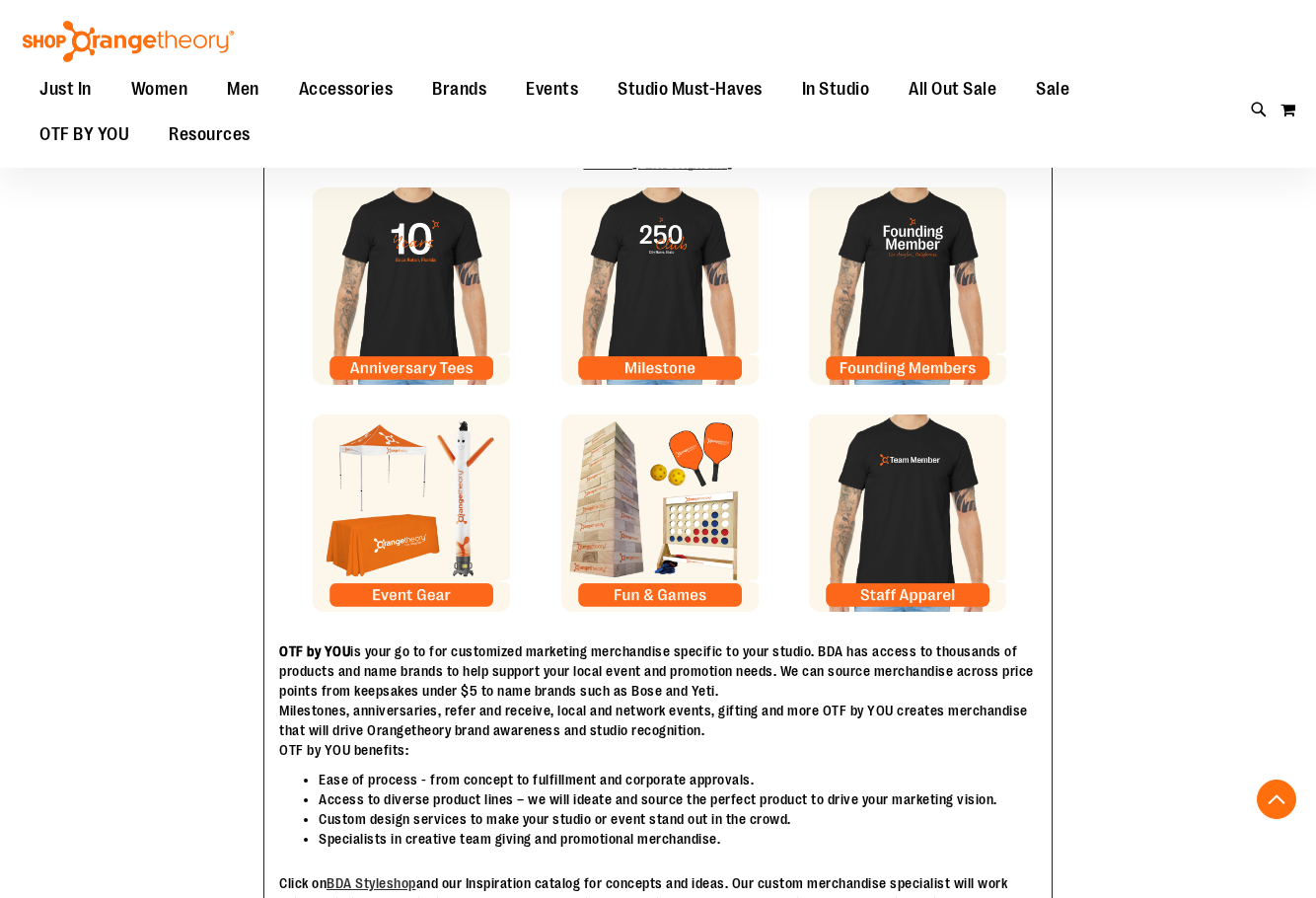 type on "**********" 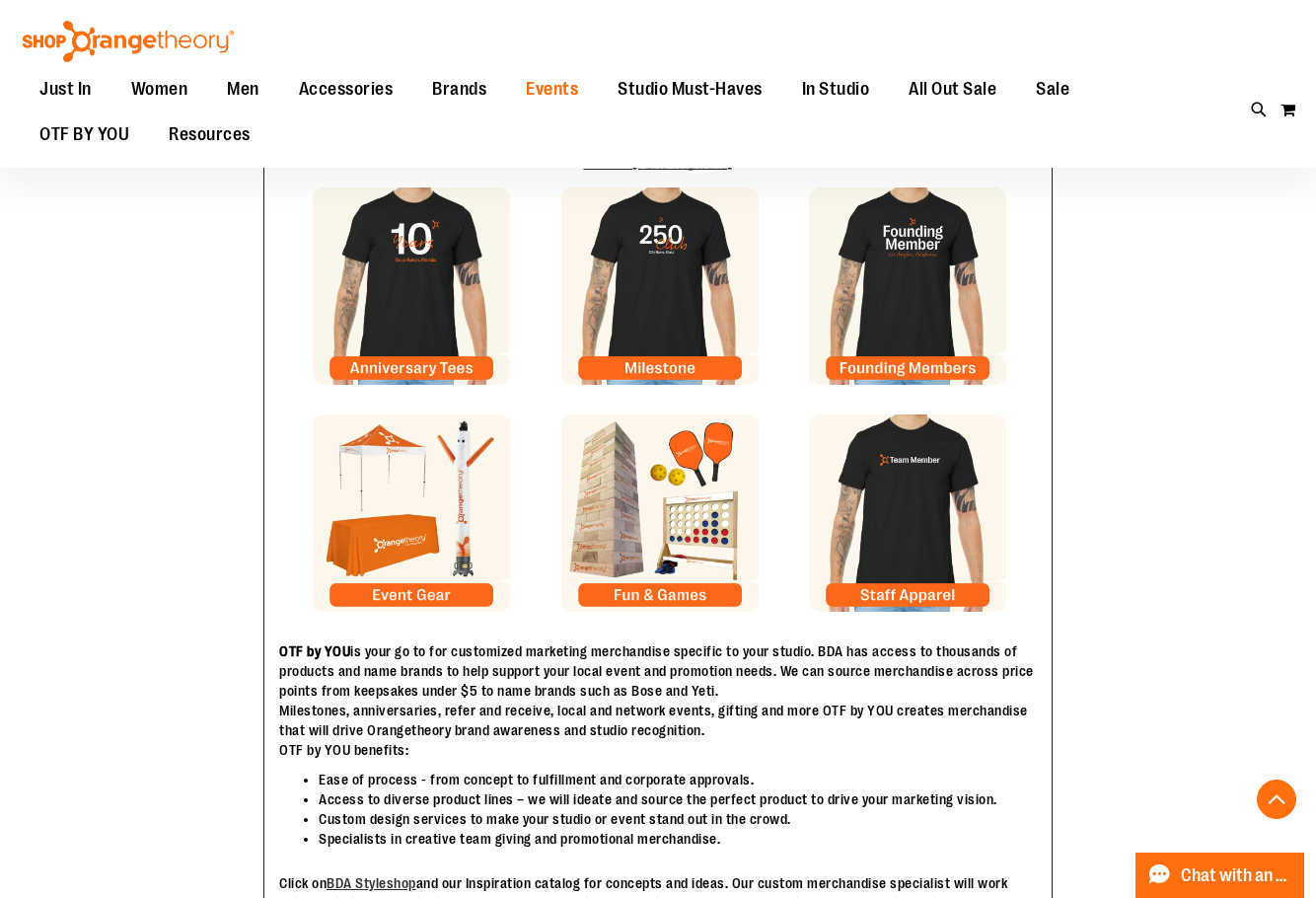 click on "Events" at bounding box center [551, 89] 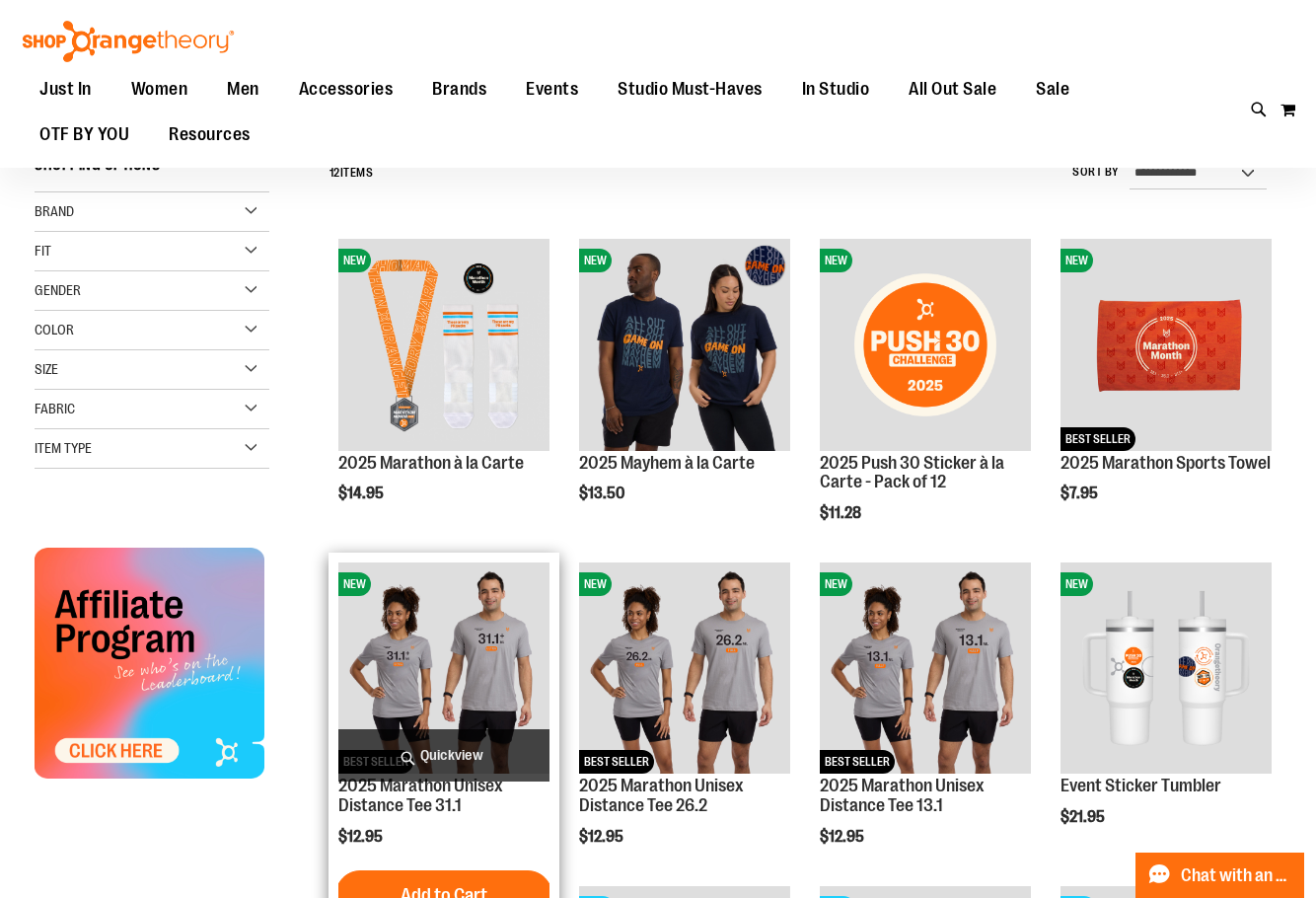 scroll, scrollTop: 0, scrollLeft: 0, axis: both 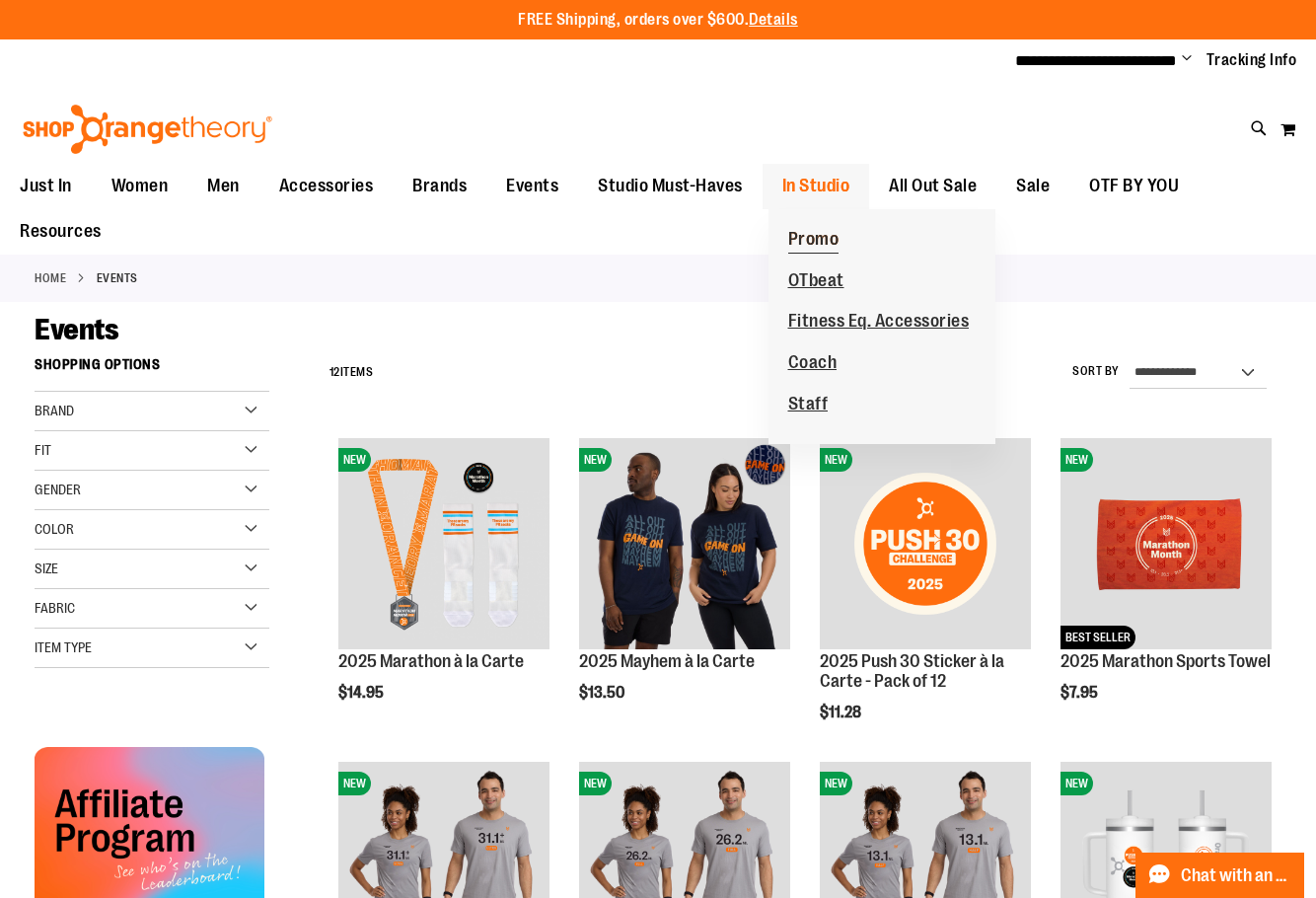 type on "**********" 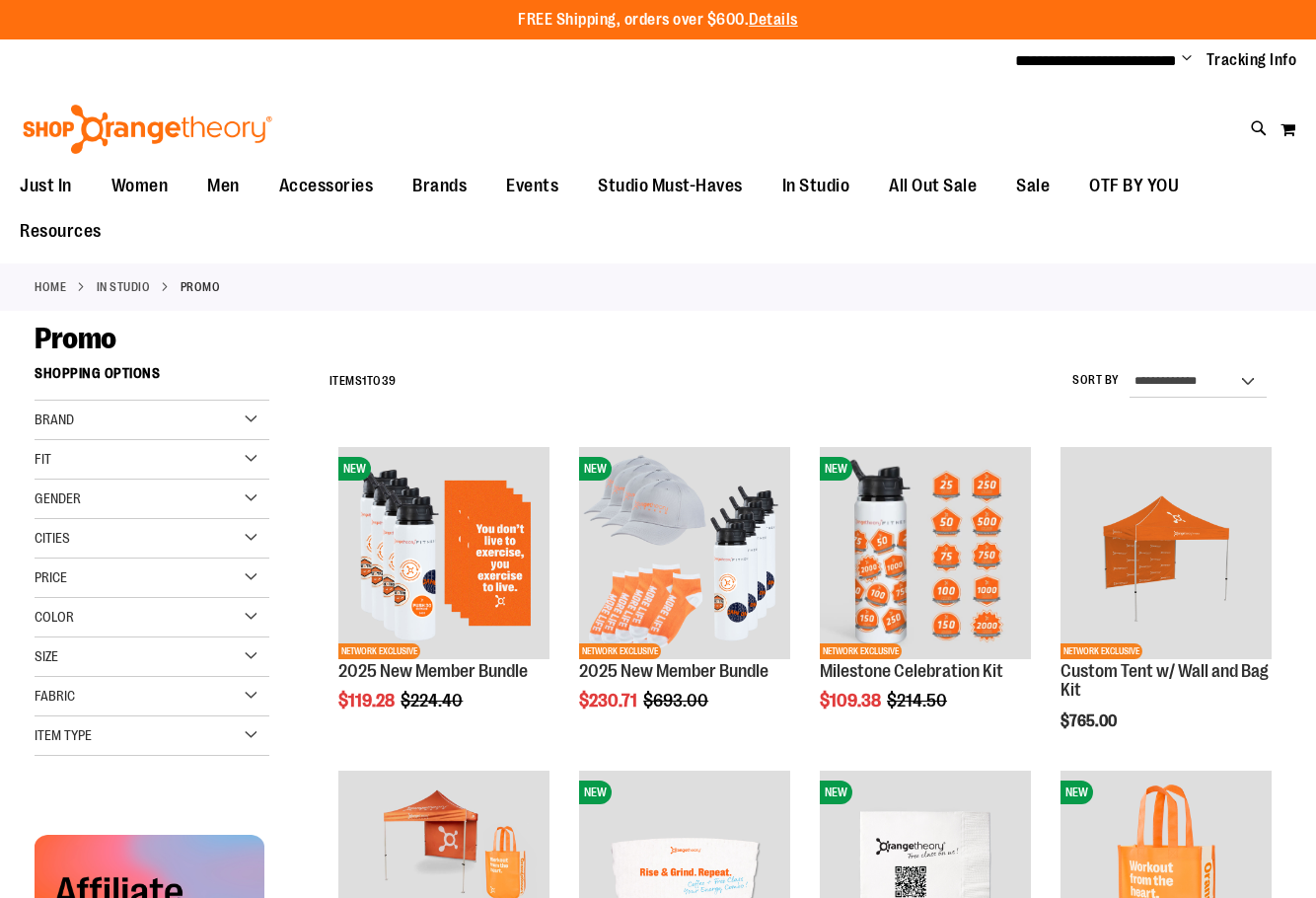 scroll, scrollTop: 0, scrollLeft: 0, axis: both 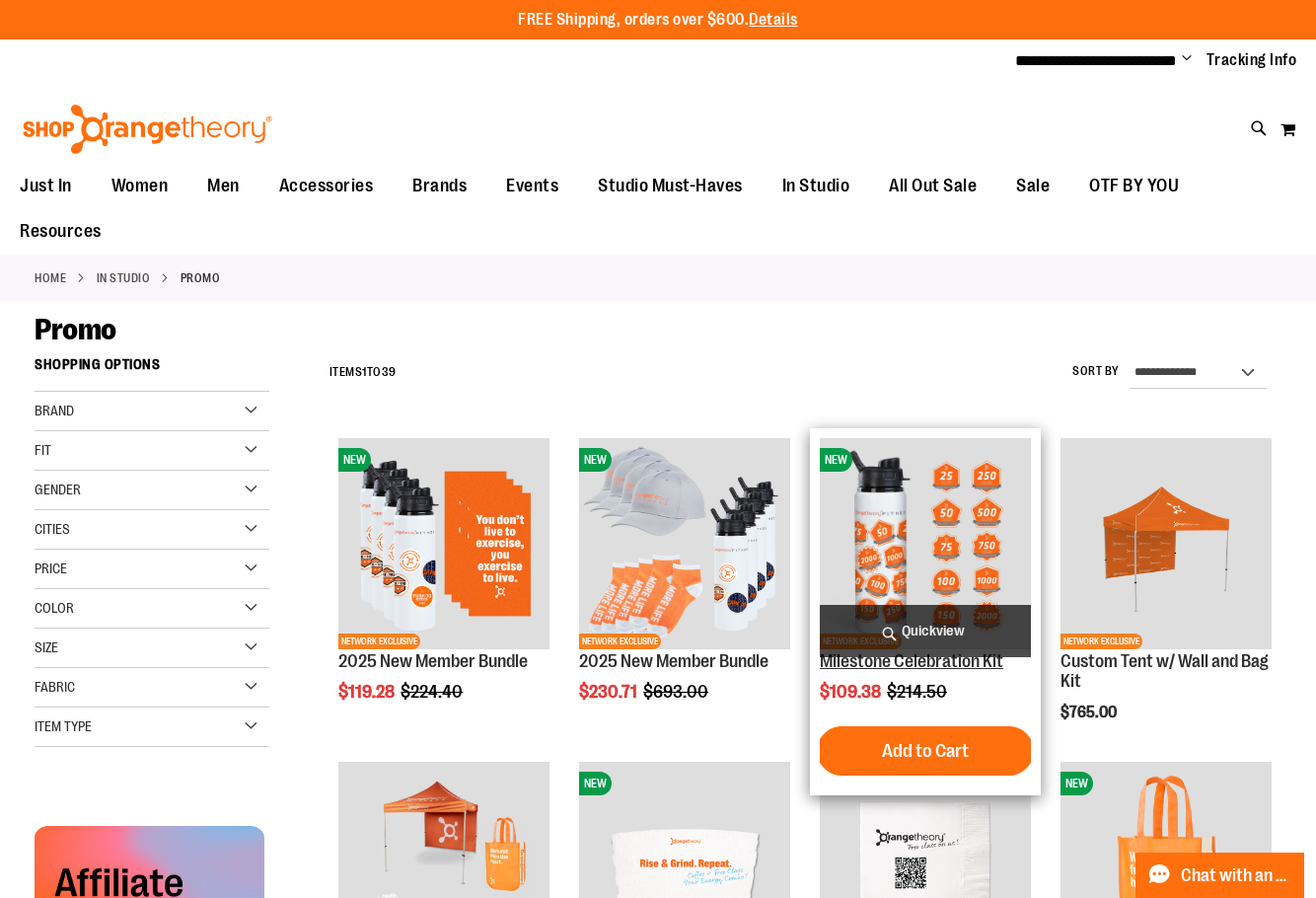 type on "**********" 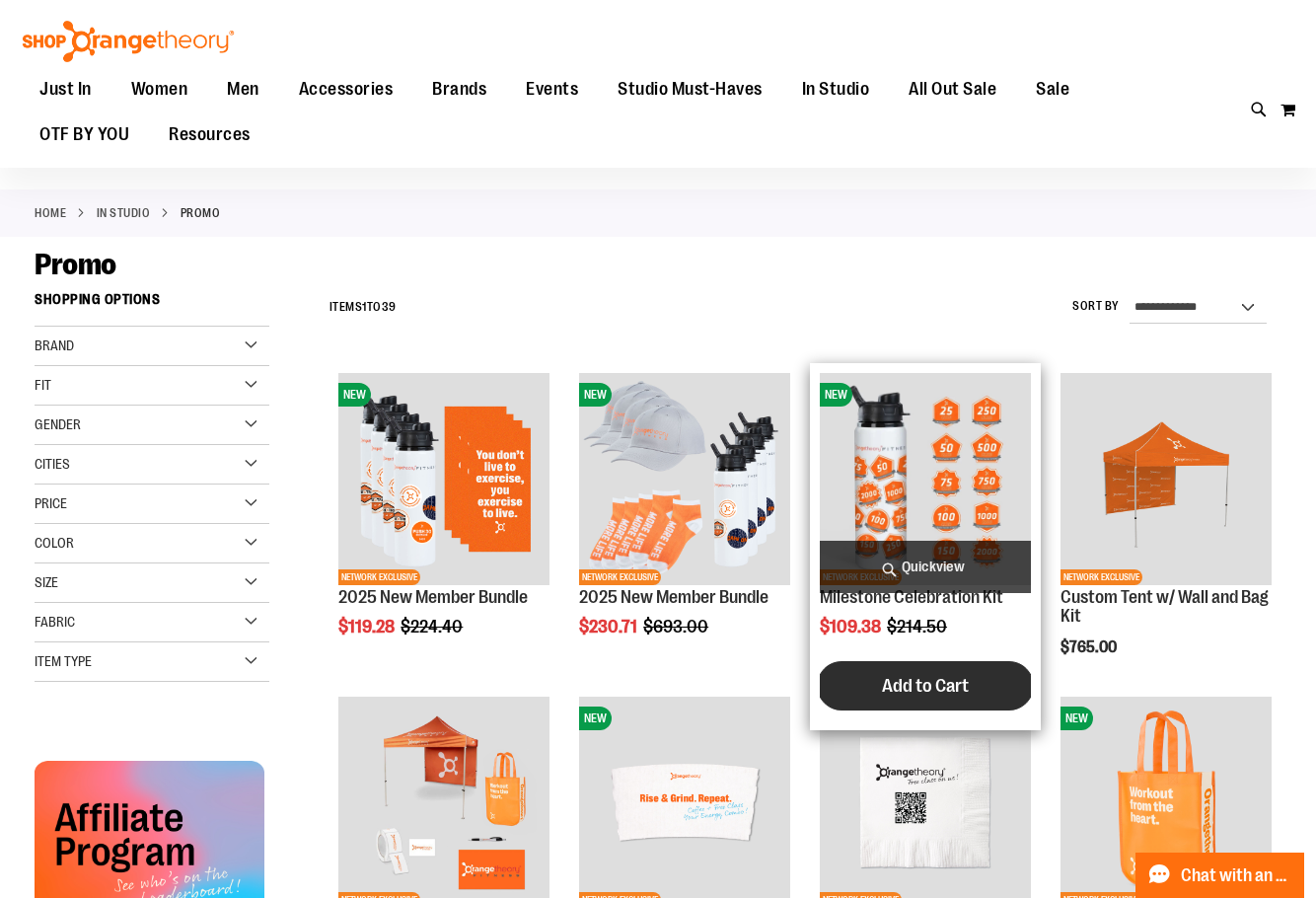 scroll, scrollTop: 98, scrollLeft: 0, axis: vertical 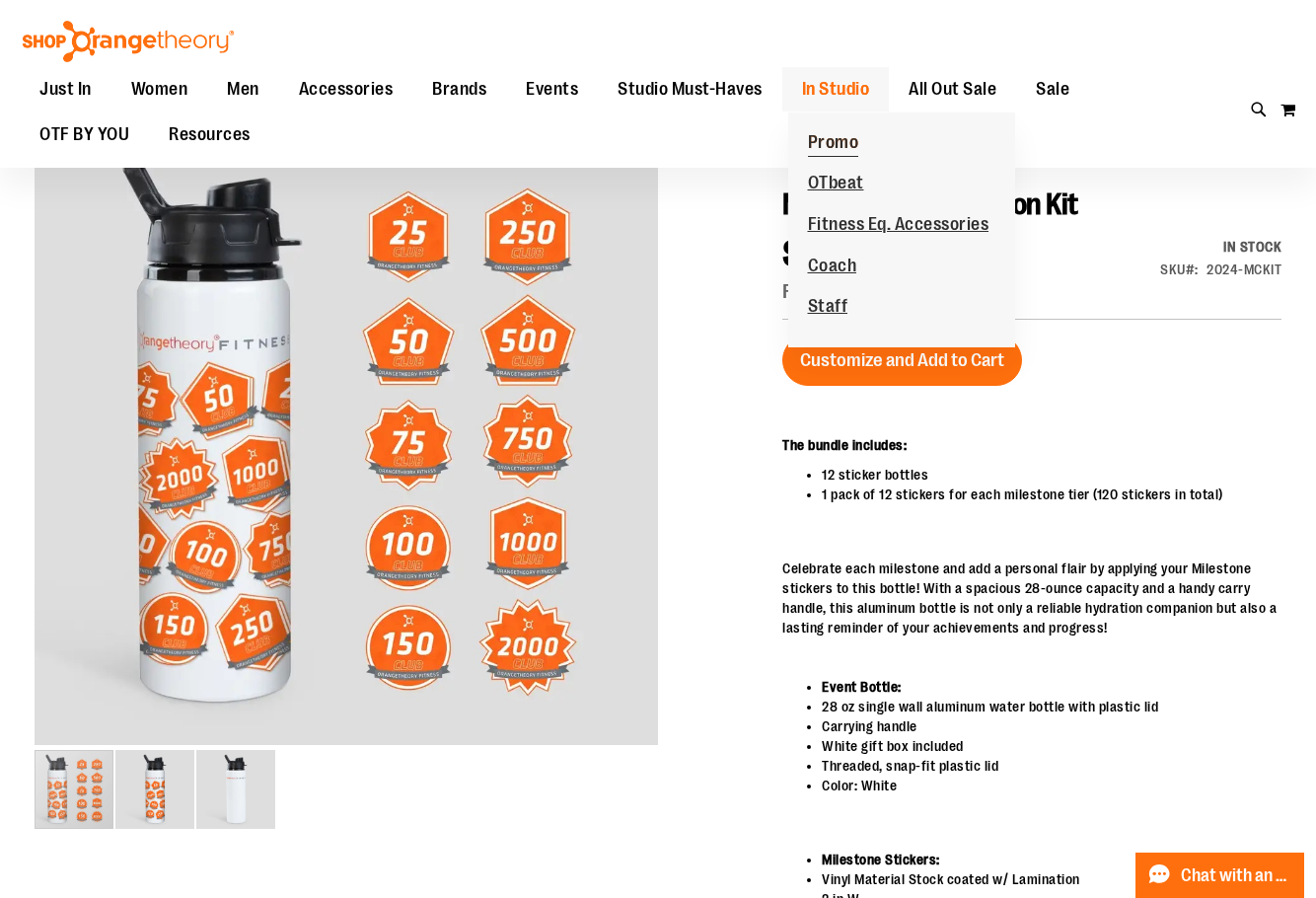 type on "**********" 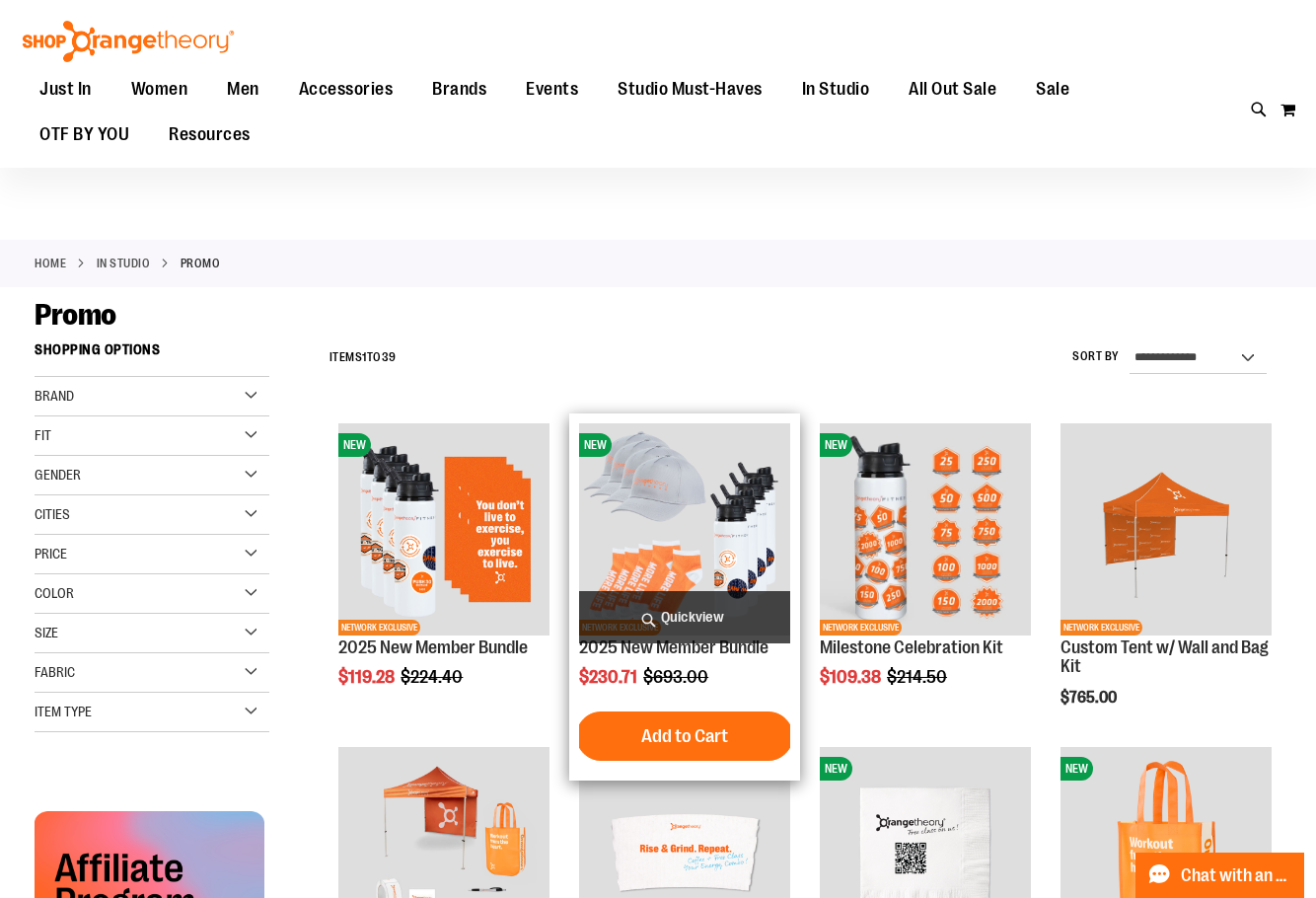 scroll, scrollTop: 99, scrollLeft: 0, axis: vertical 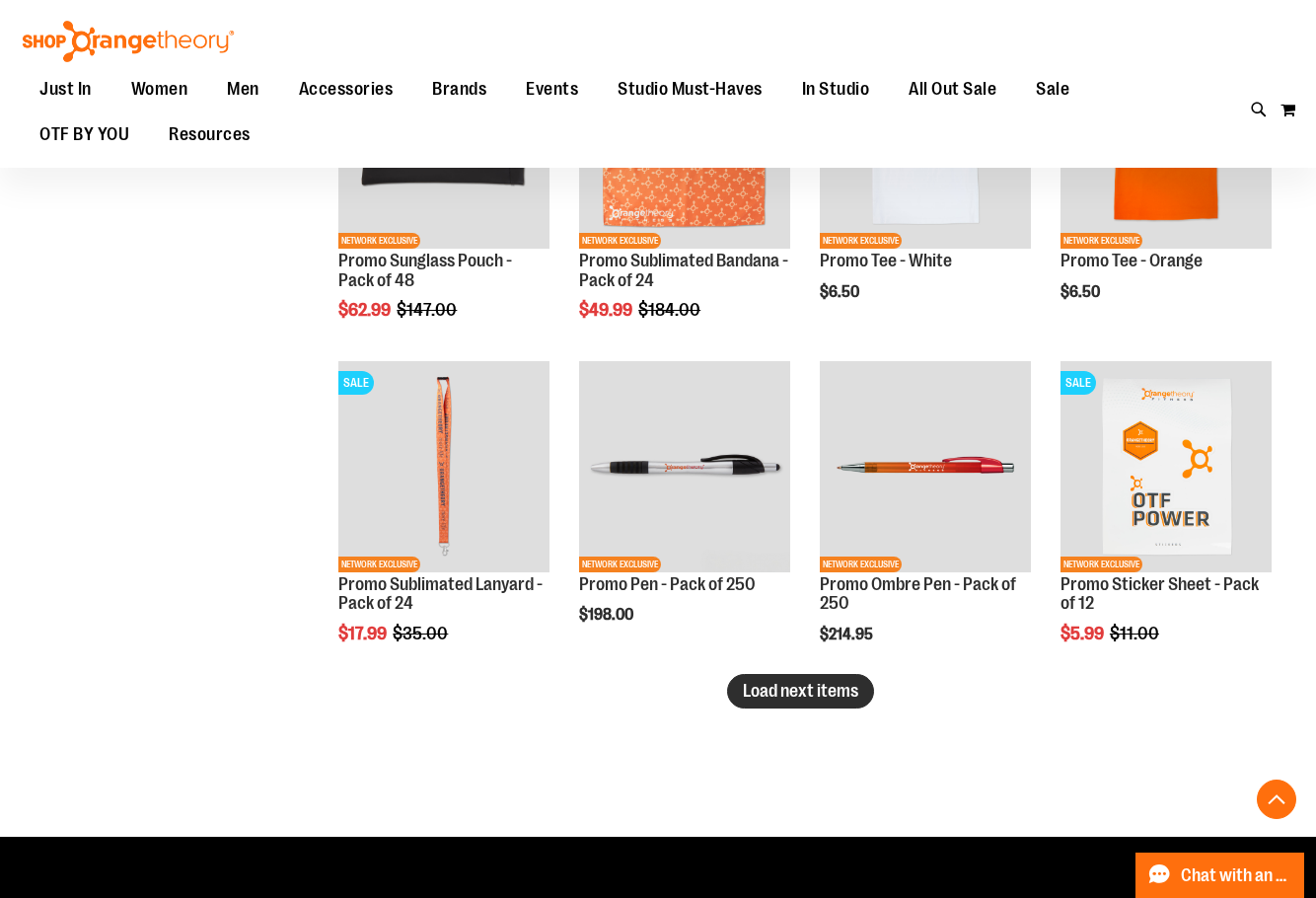 type on "**********" 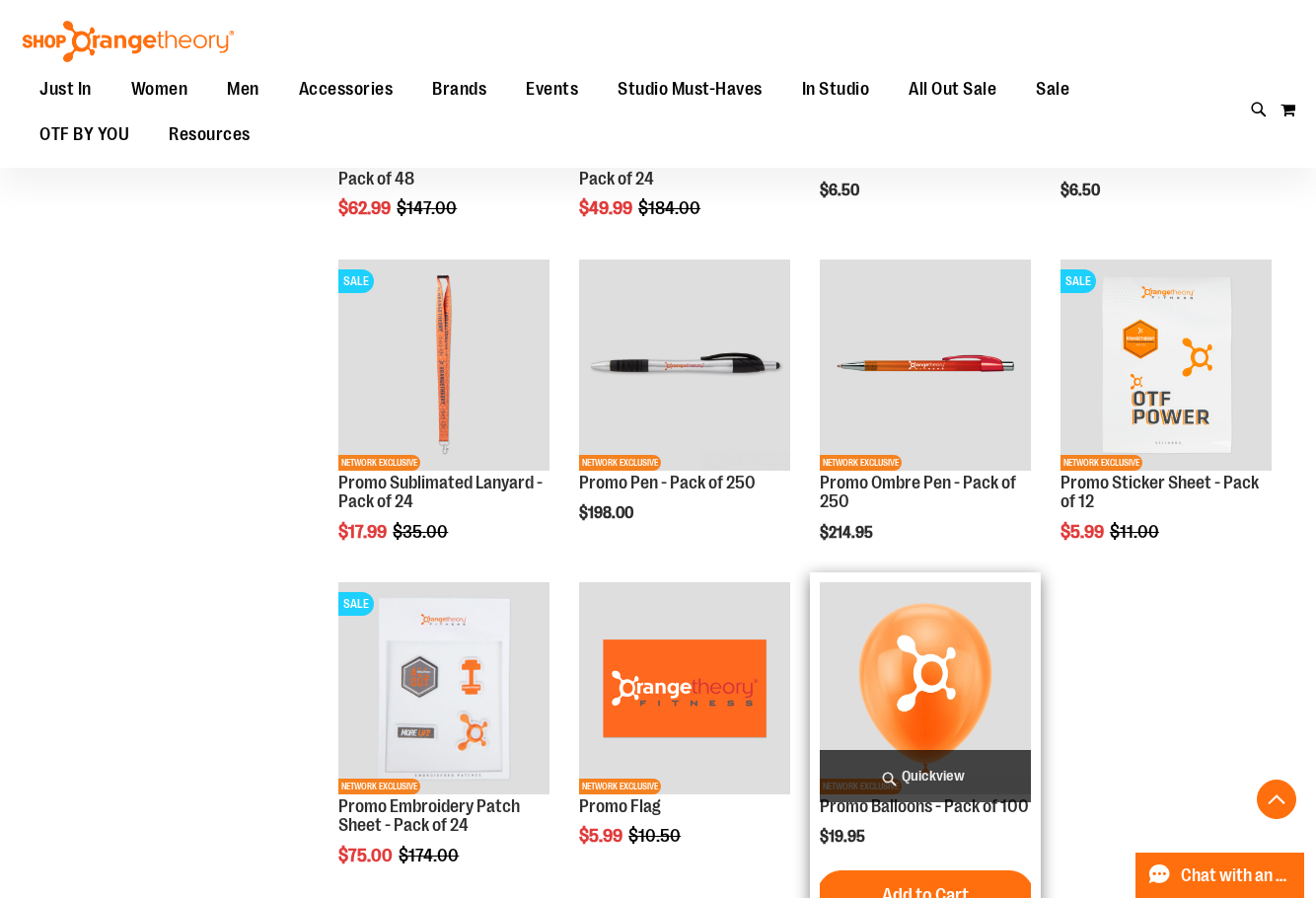 scroll, scrollTop: 2862, scrollLeft: 0, axis: vertical 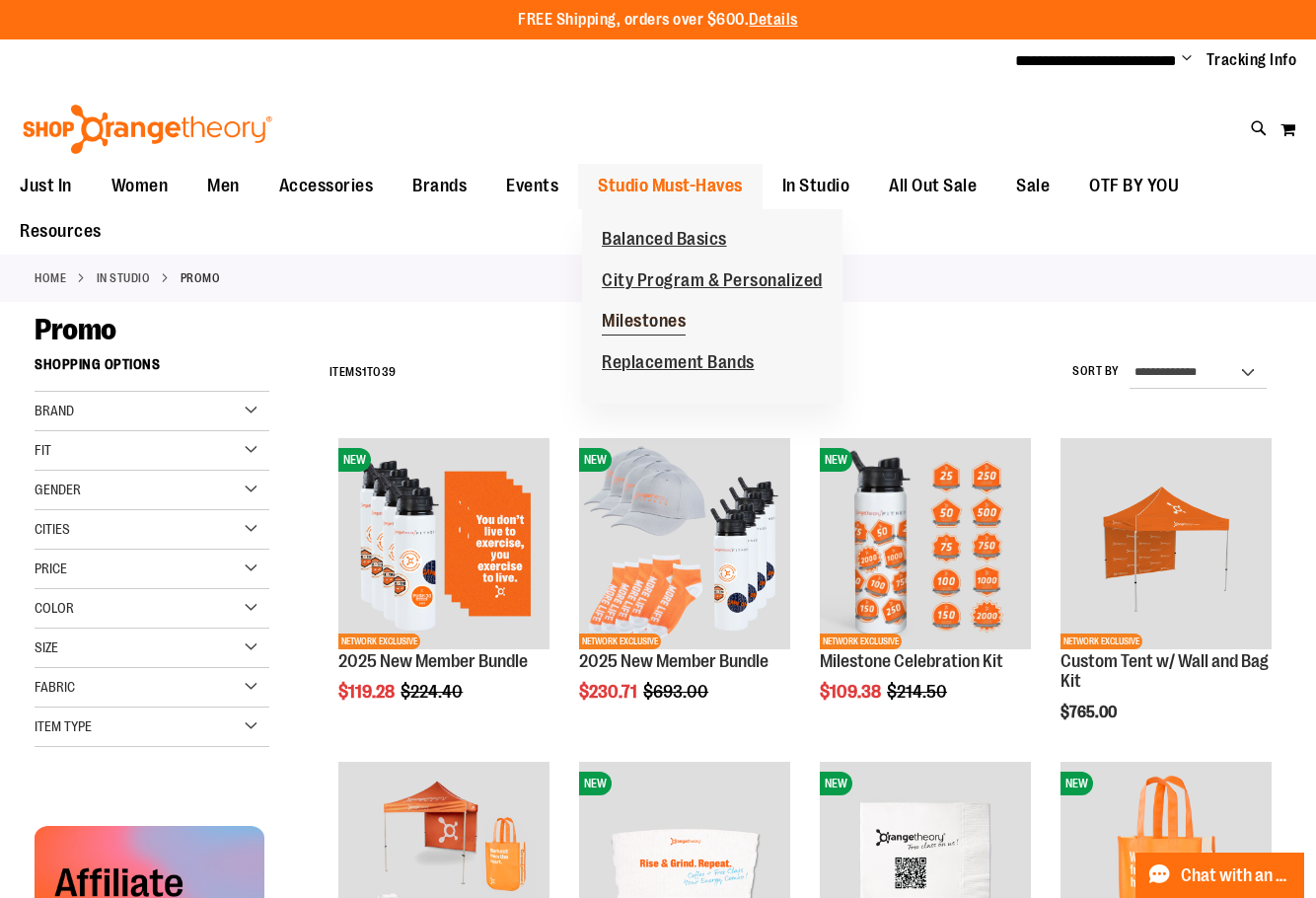 click on "Milestones" at bounding box center (643, 323) 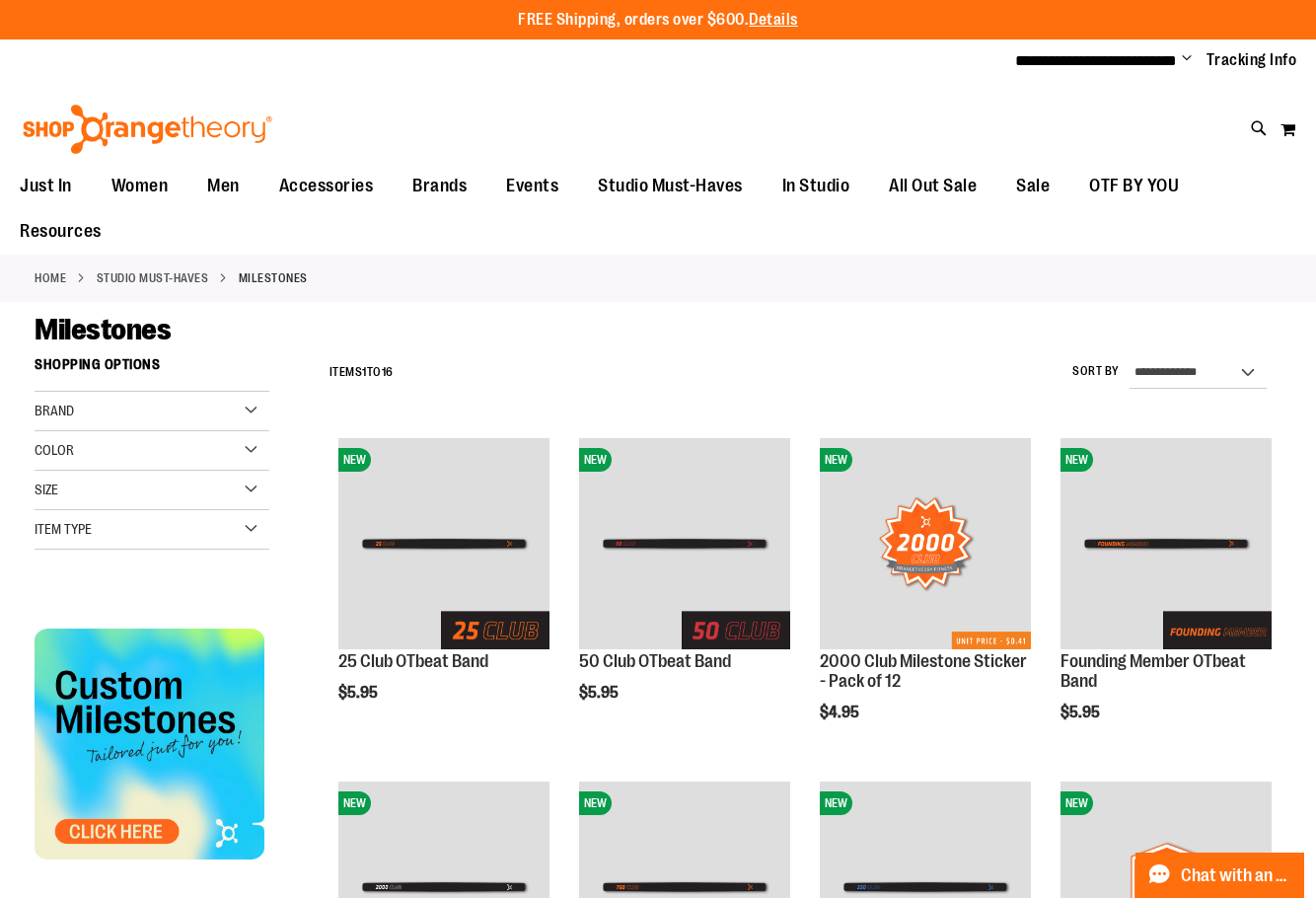 scroll, scrollTop: 0, scrollLeft: 0, axis: both 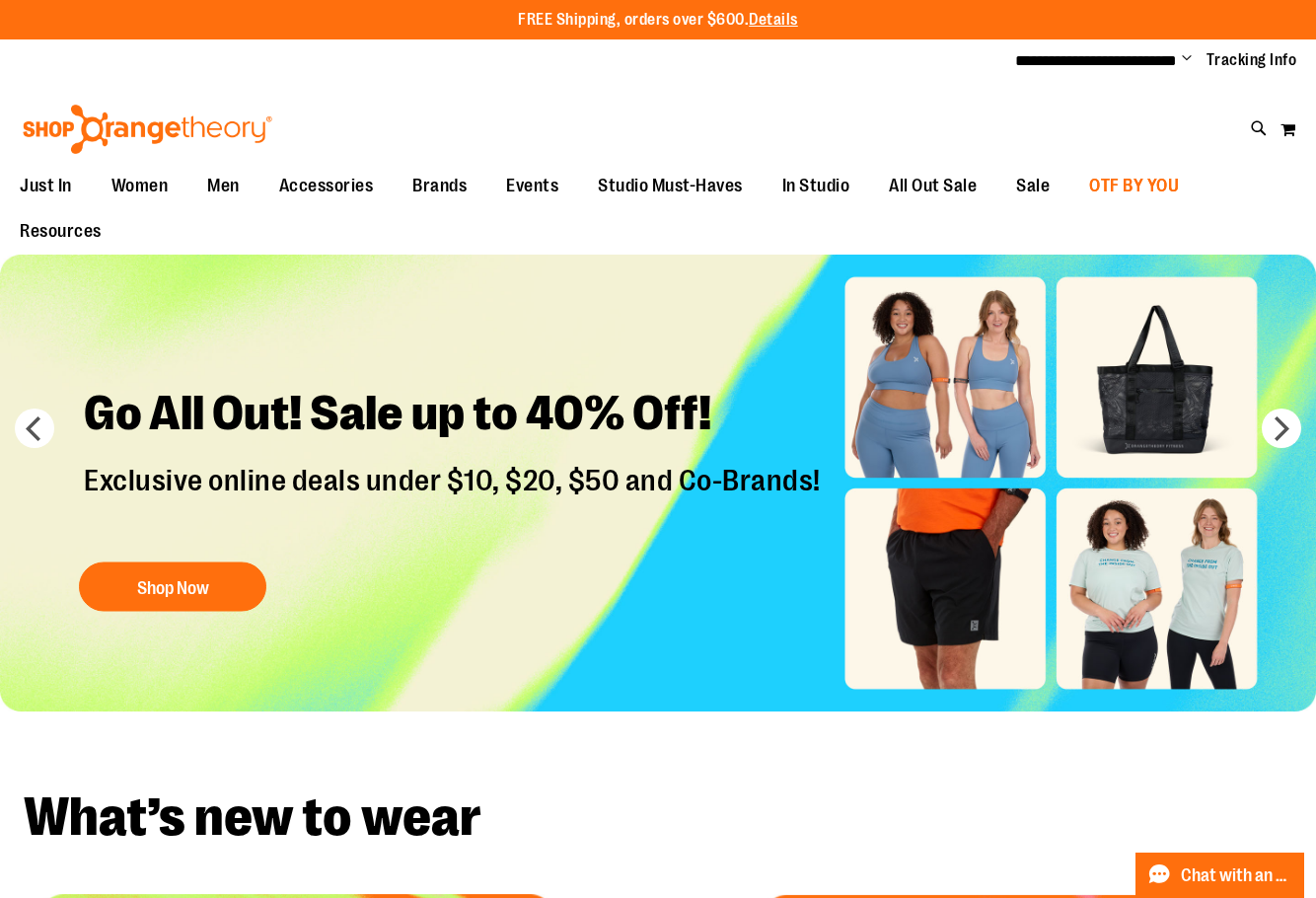 type on "**********" 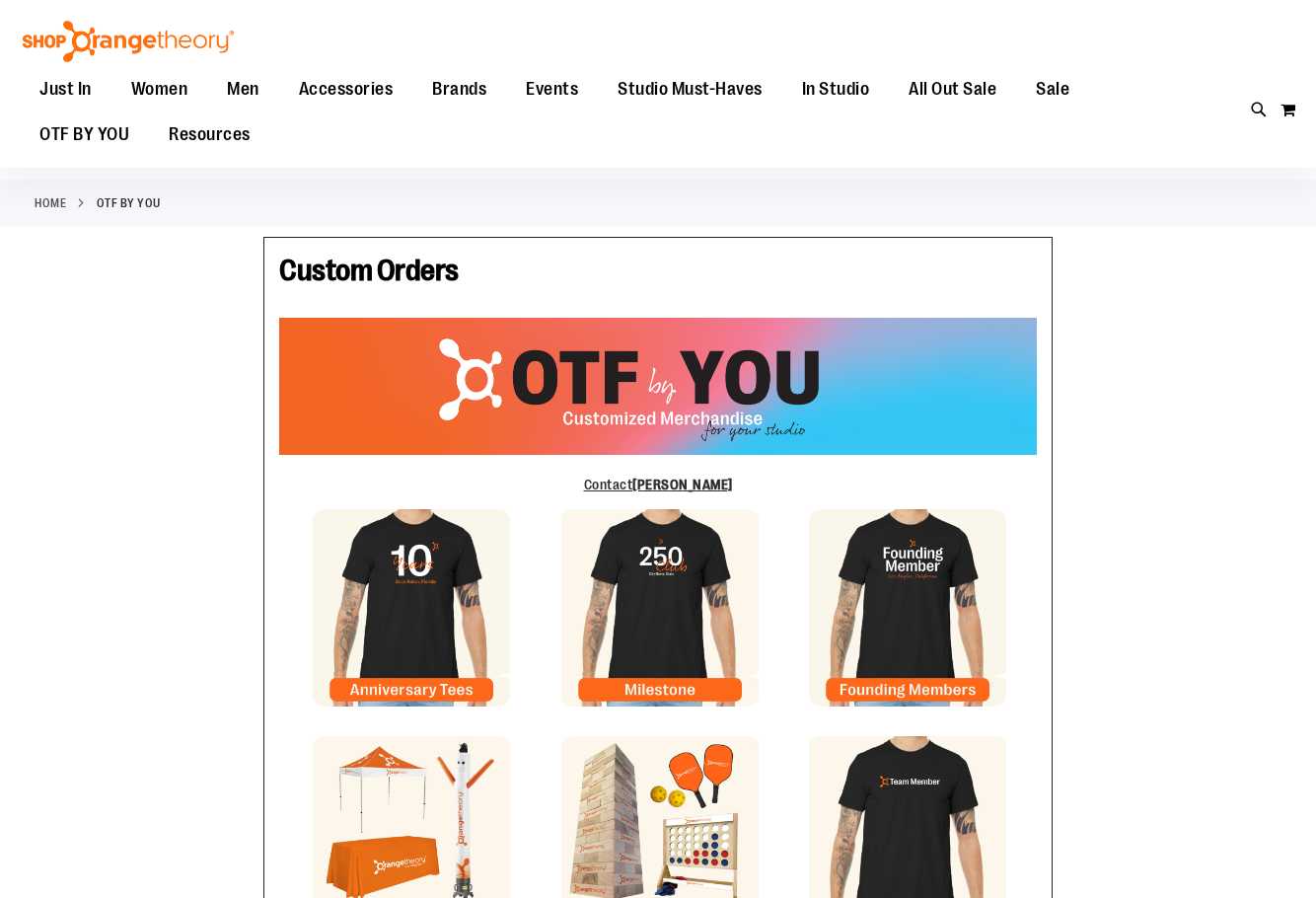 scroll, scrollTop: 0, scrollLeft: 0, axis: both 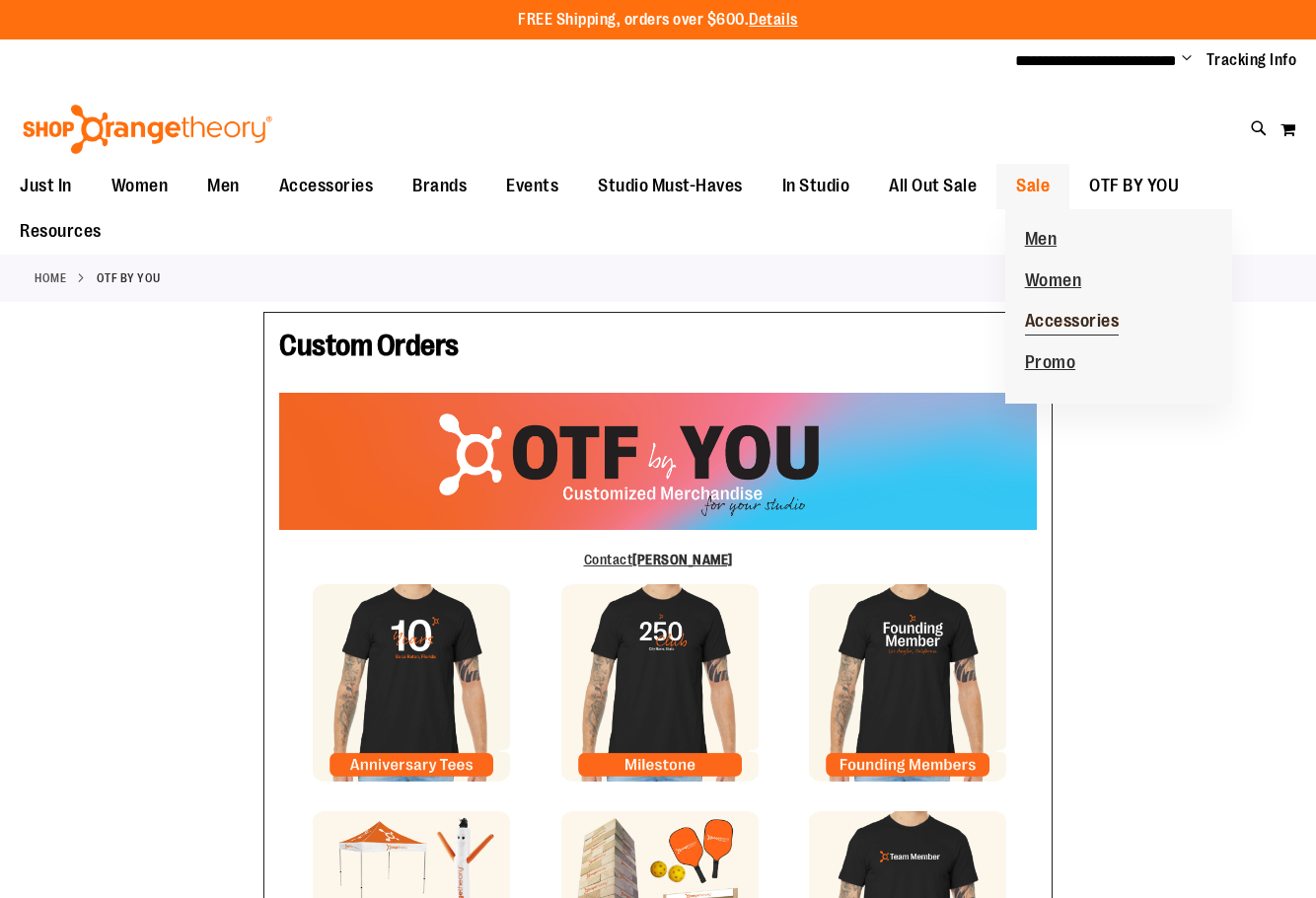 type on "**********" 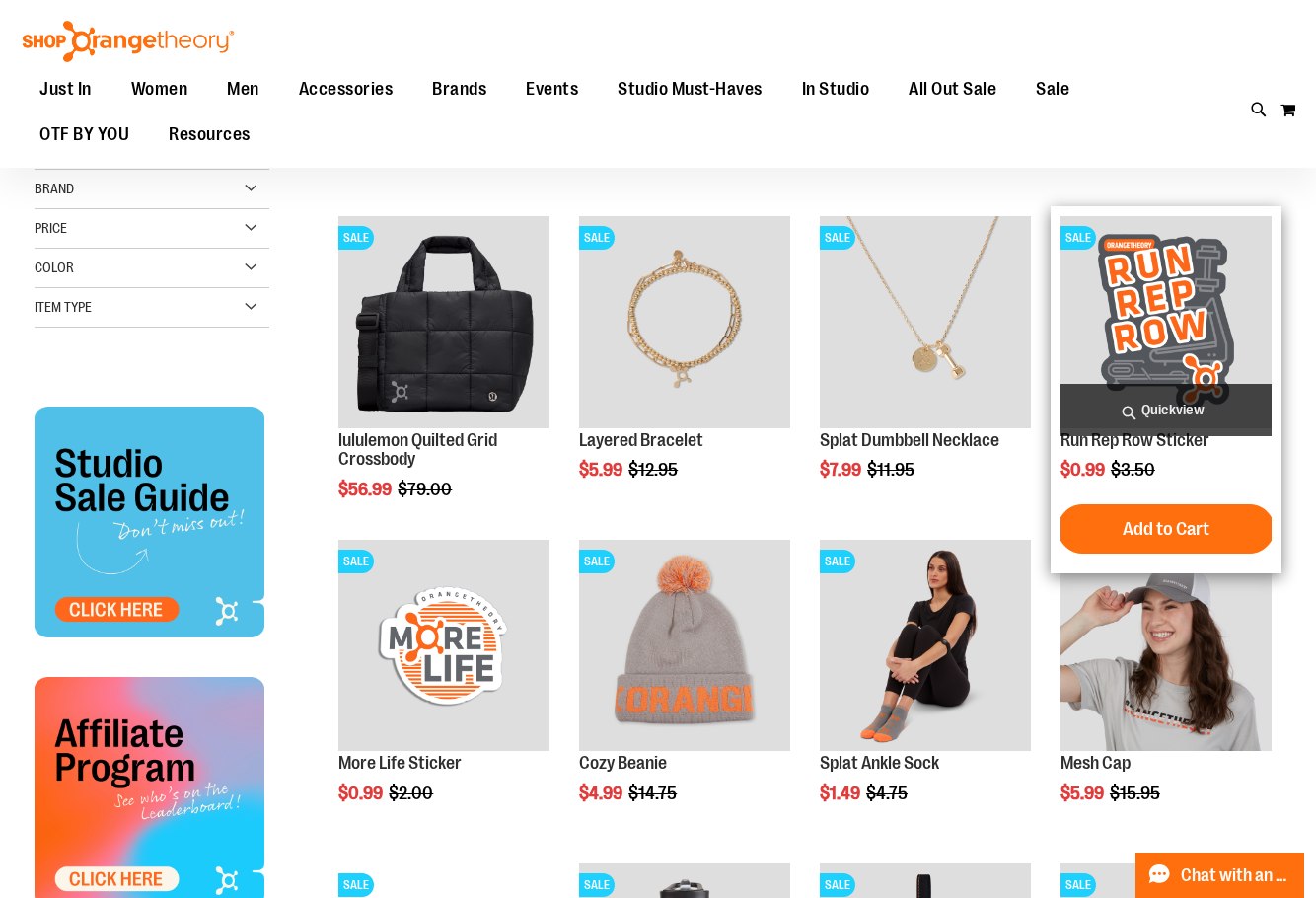 scroll, scrollTop: 295, scrollLeft: 0, axis: vertical 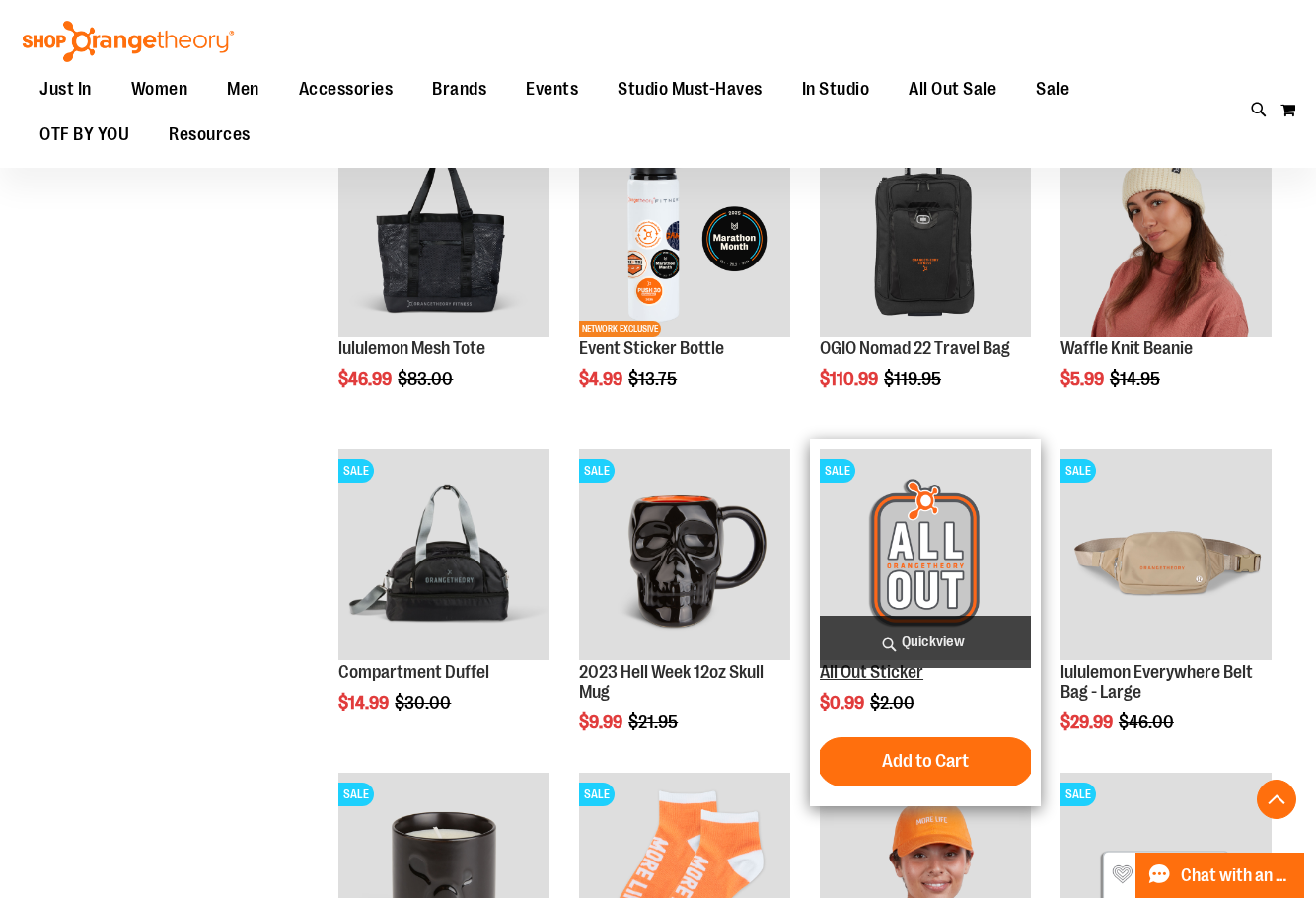type on "**********" 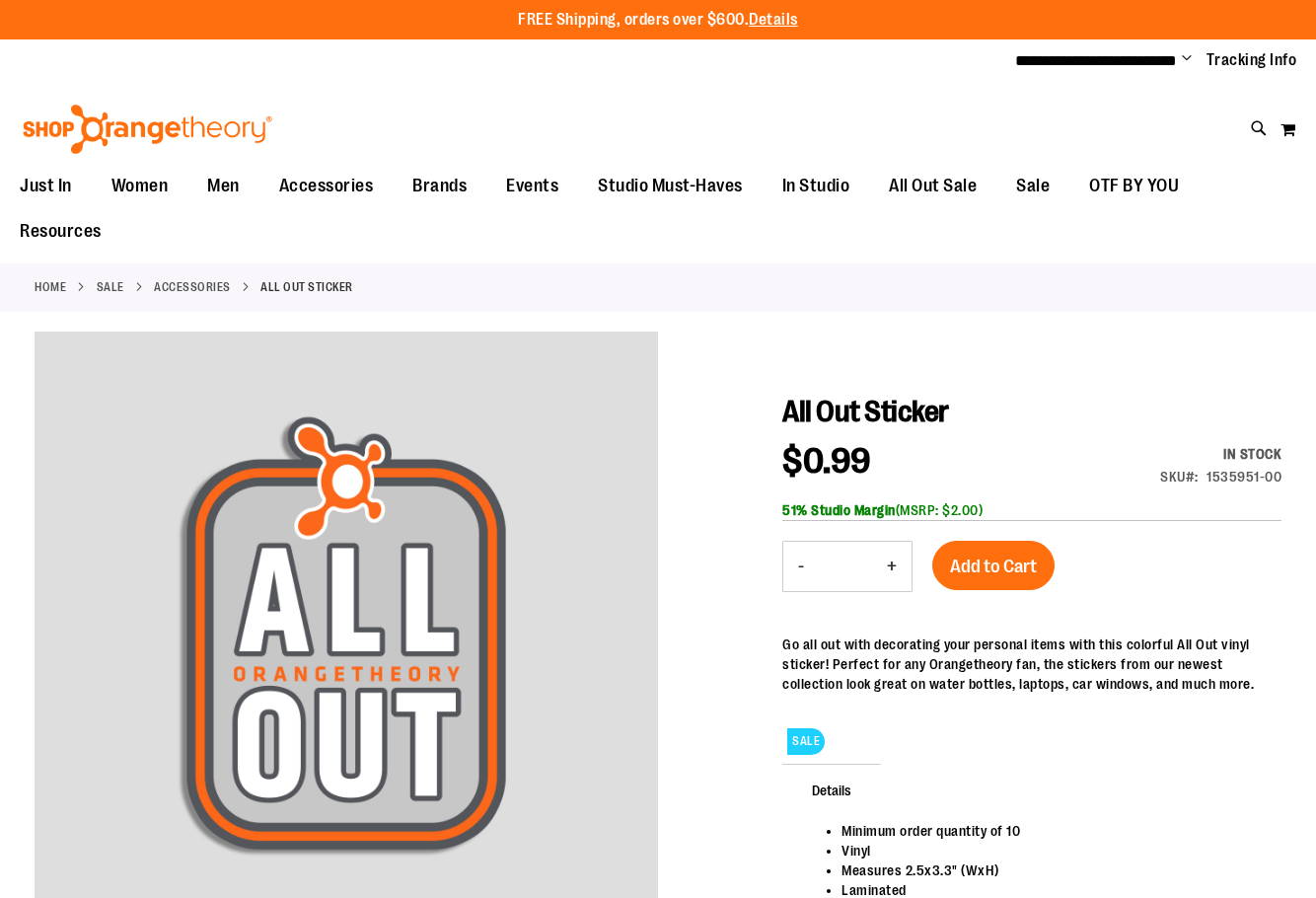 scroll, scrollTop: 0, scrollLeft: 0, axis: both 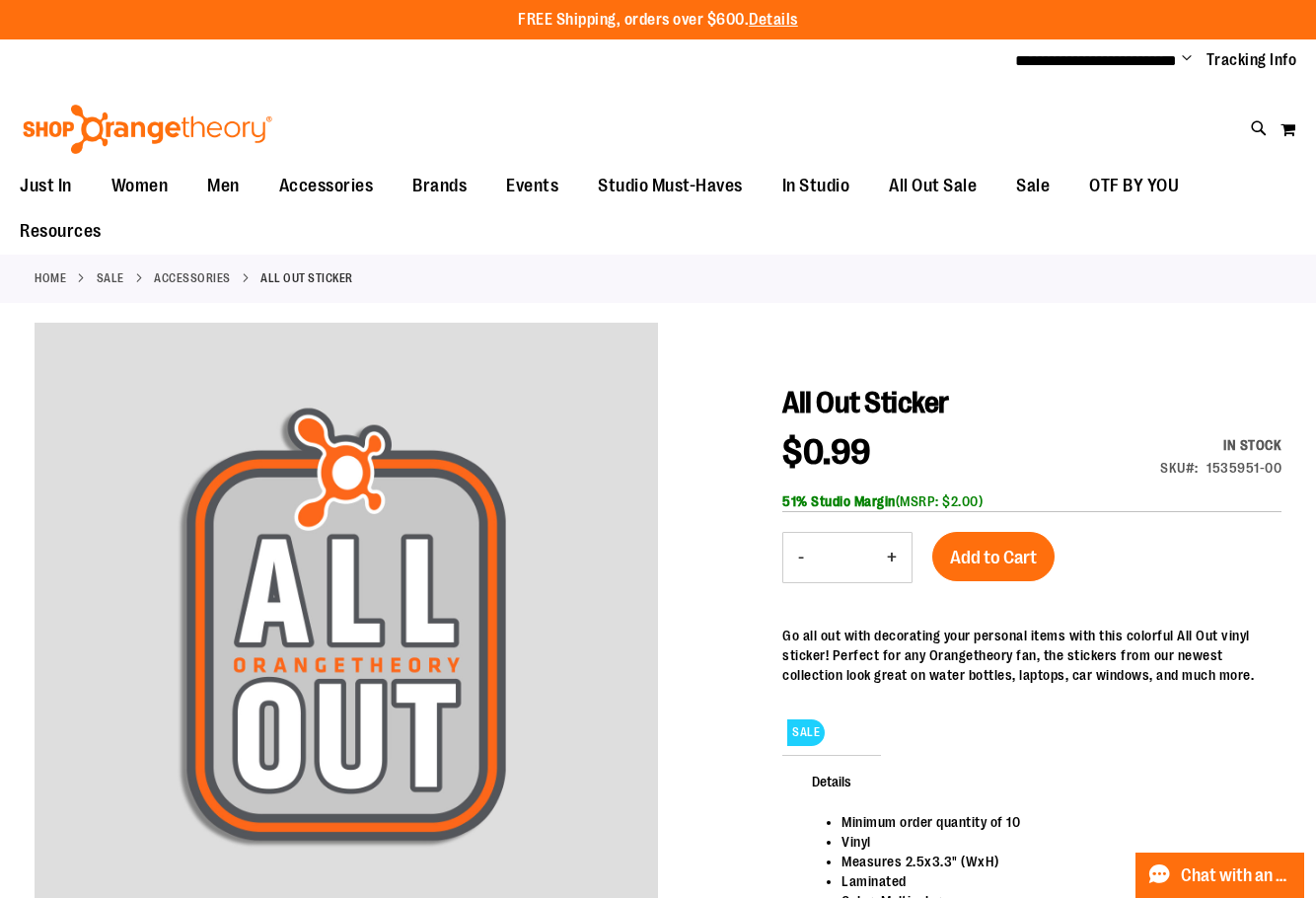 type on "**********" 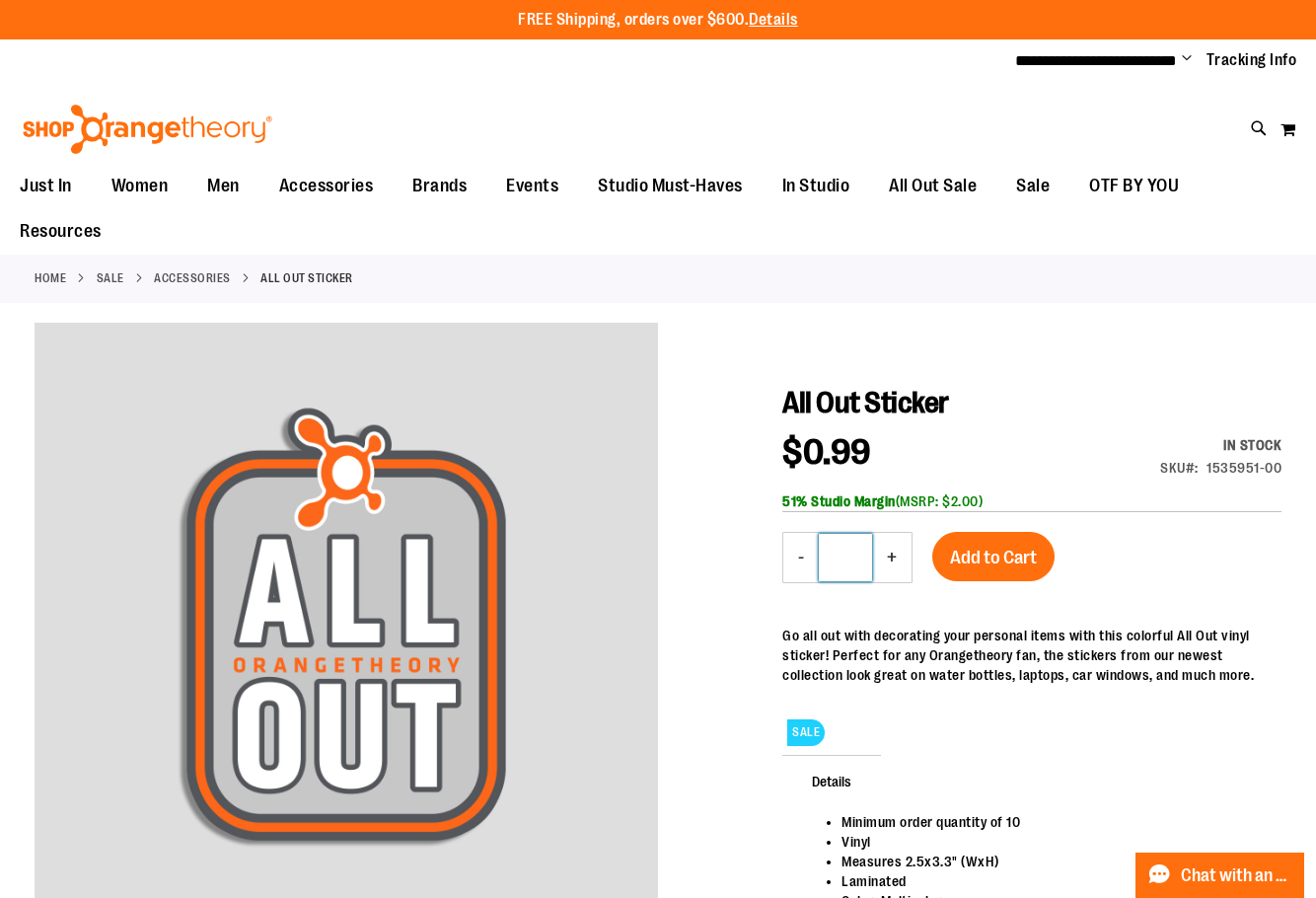 drag, startPoint x: 857, startPoint y: 557, endPoint x: 841, endPoint y: 561, distance: 16.492423 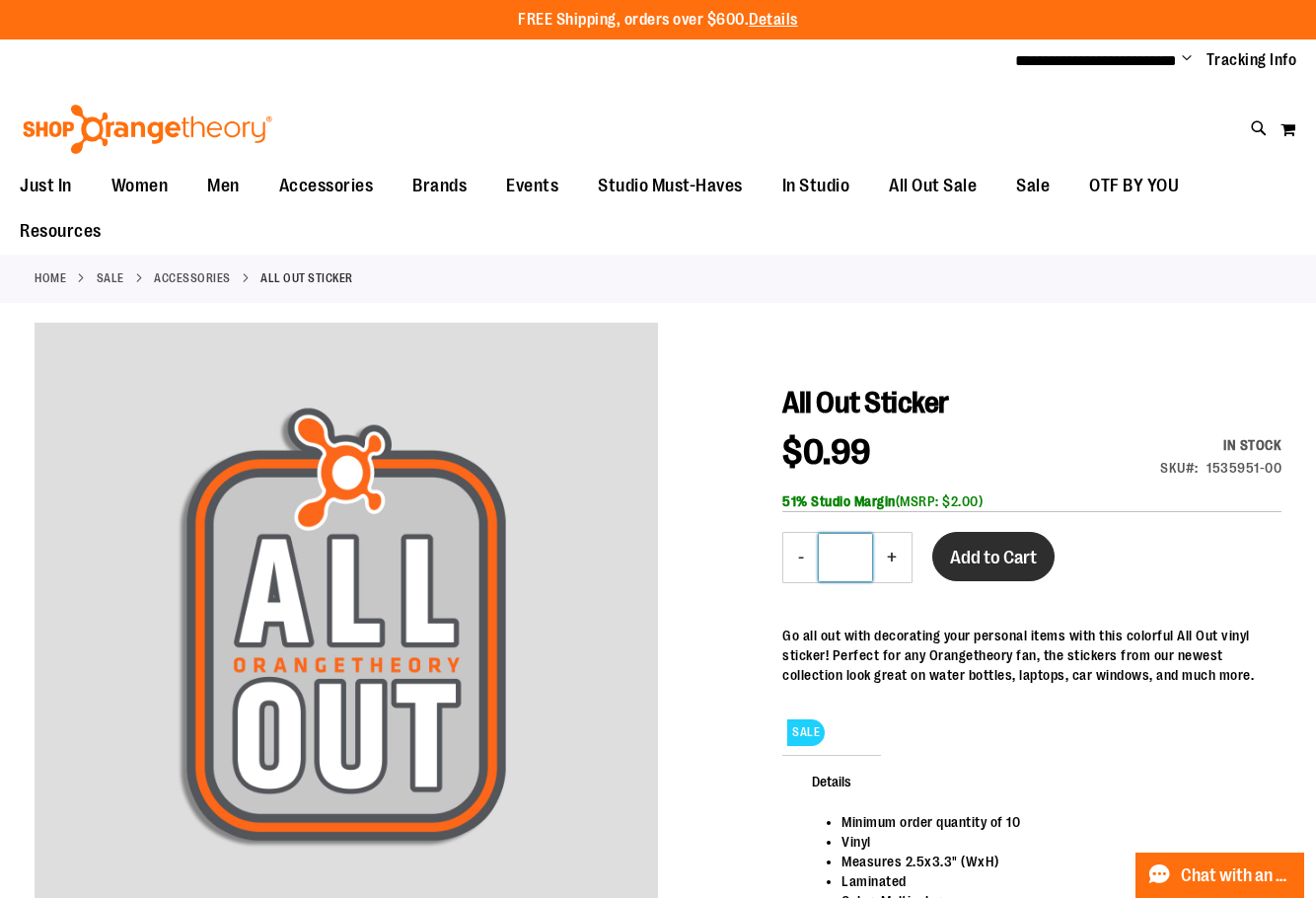 type on "**" 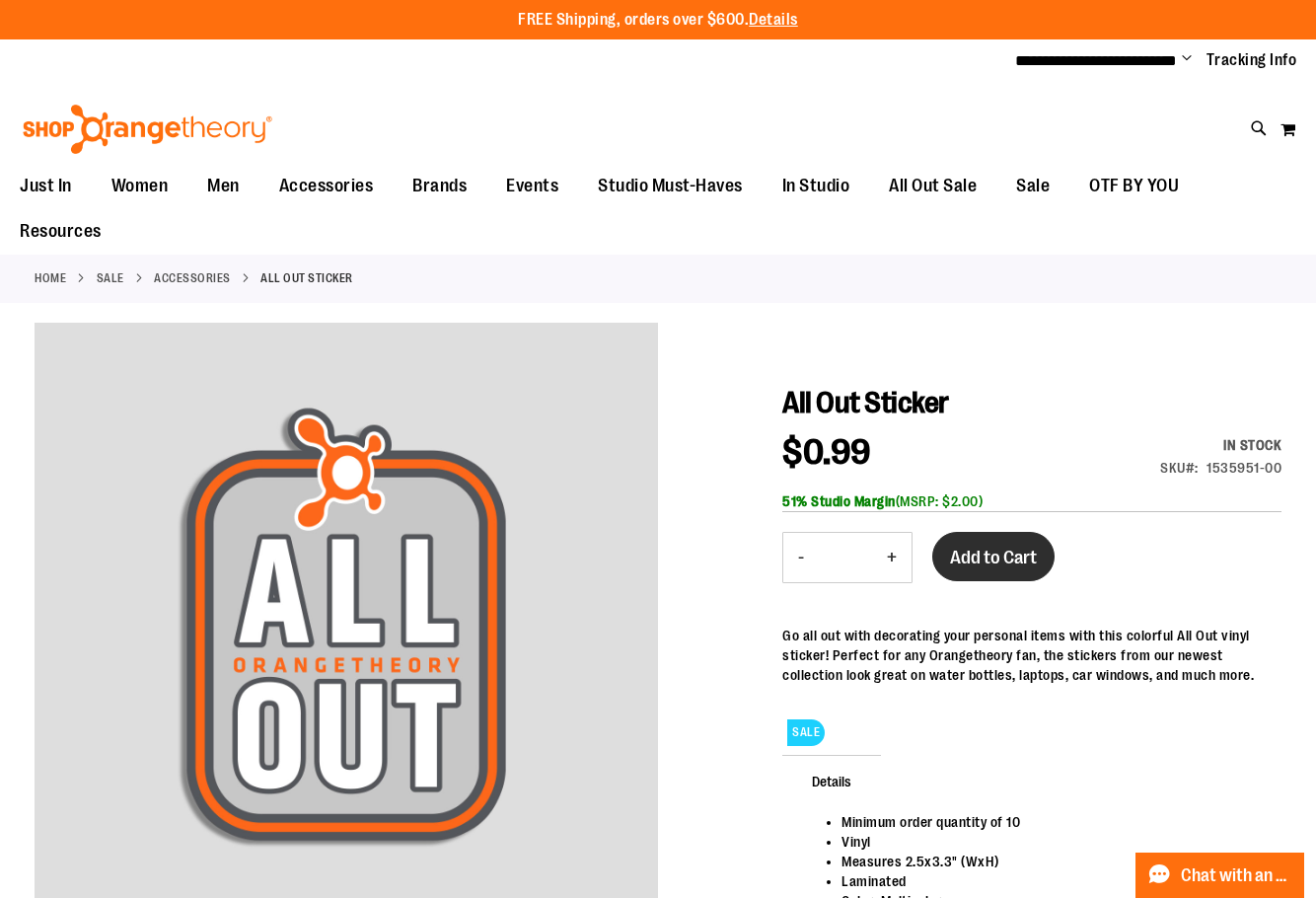click on "Add to Cart" at bounding box center (993, 558) 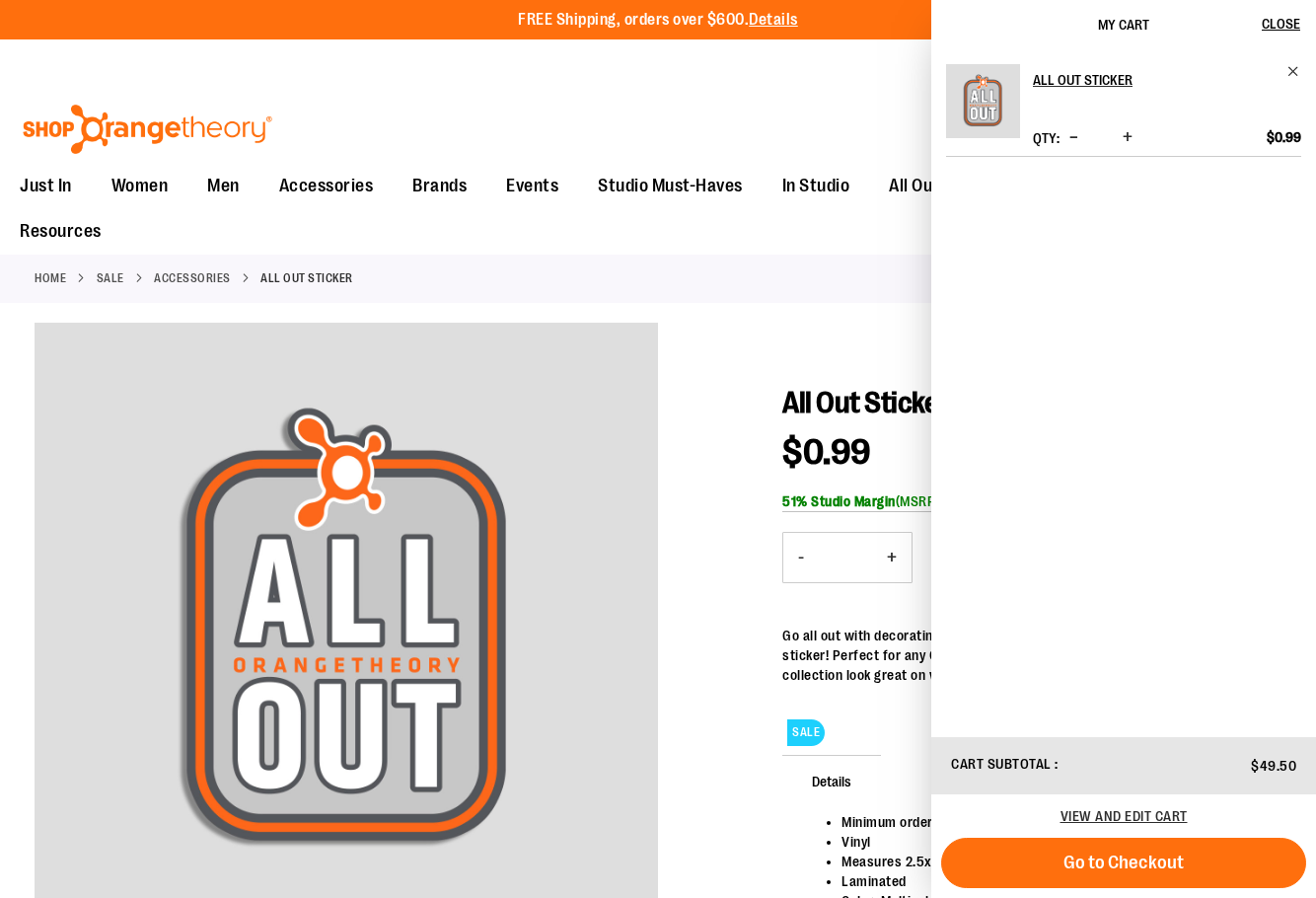 click on "Just In   Just In Balanced Basics New for Women New for Men New Accessories New Brands Pride & Patriotic Women   Women Tops Bottoms Outerwear Men   Men Tops Bottoms Outerwear Accessories   Accessories Bags Drinkware Headwear Socks Stickers Lifestyle Milestones Gift Cards Brands   Brands Nike lululemon Cloud9ine Beyond Yoga Vuori Rhone FP Movement Events Studio Must-Haves   Studio Must-Haves Balanced Basics City Program & Personalized Milestones Replacement Bands In Studio   In Studio Promo OTbeat Fitness Eq. Accessories Coach Staff All Out Sale   All Out Sale Under $10 Under $20 Under $50 Under $150 CoBrands Sale   Sale Men Women Accessories Promo OTF BY YOU Resources" at bounding box center (658, 209) 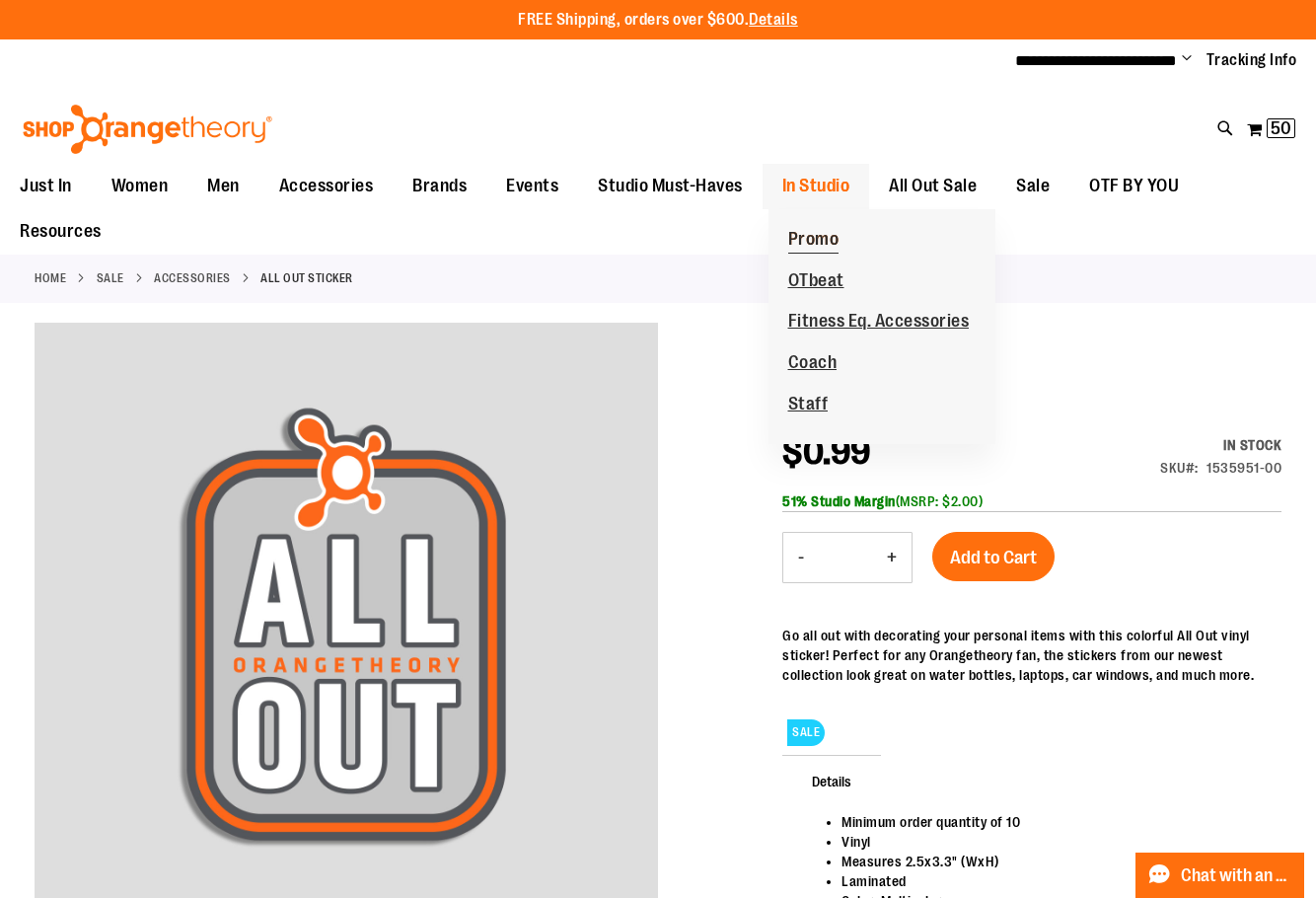 click on "Promo" at bounding box center [814, 241] 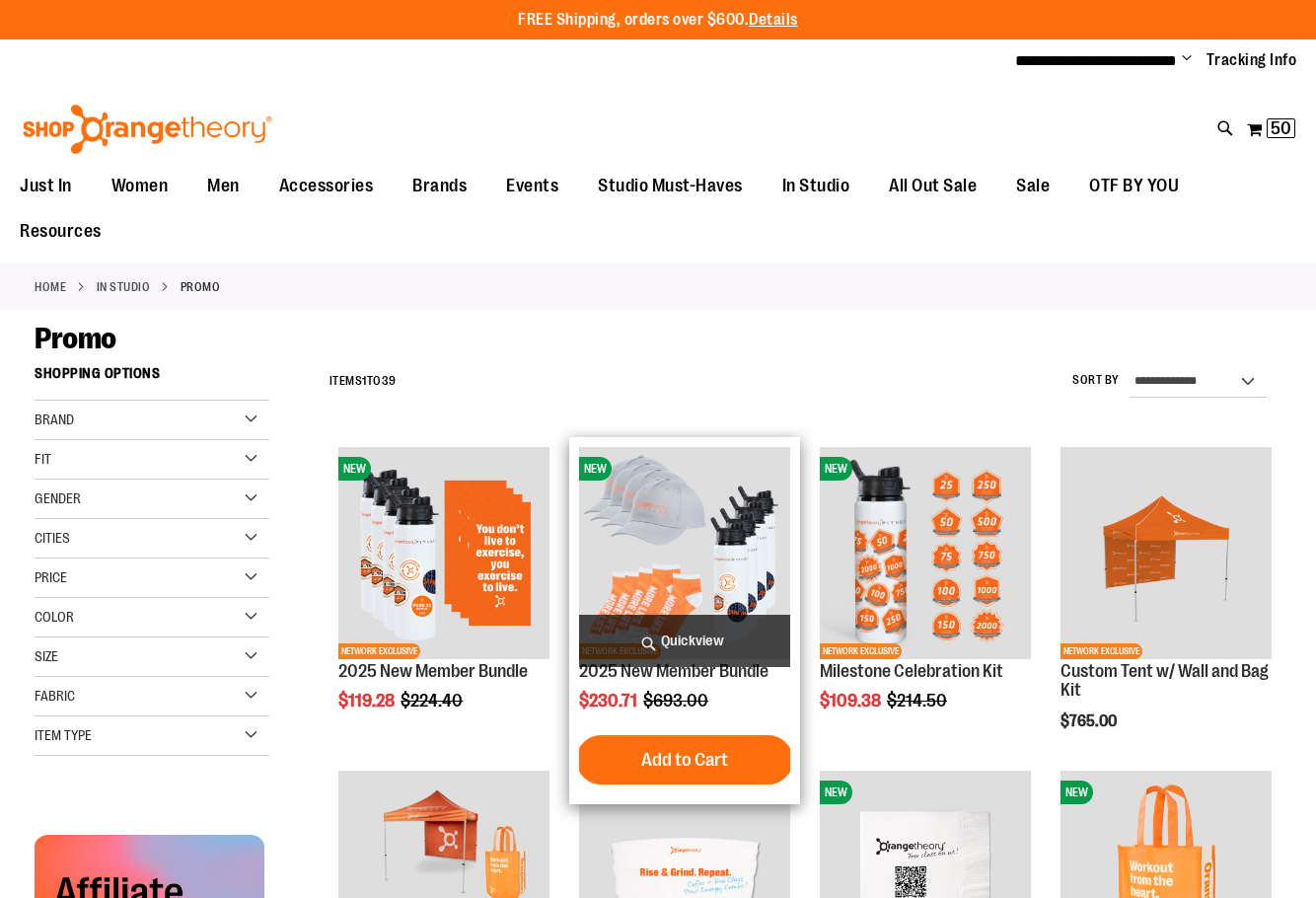 scroll, scrollTop: 0, scrollLeft: 0, axis: both 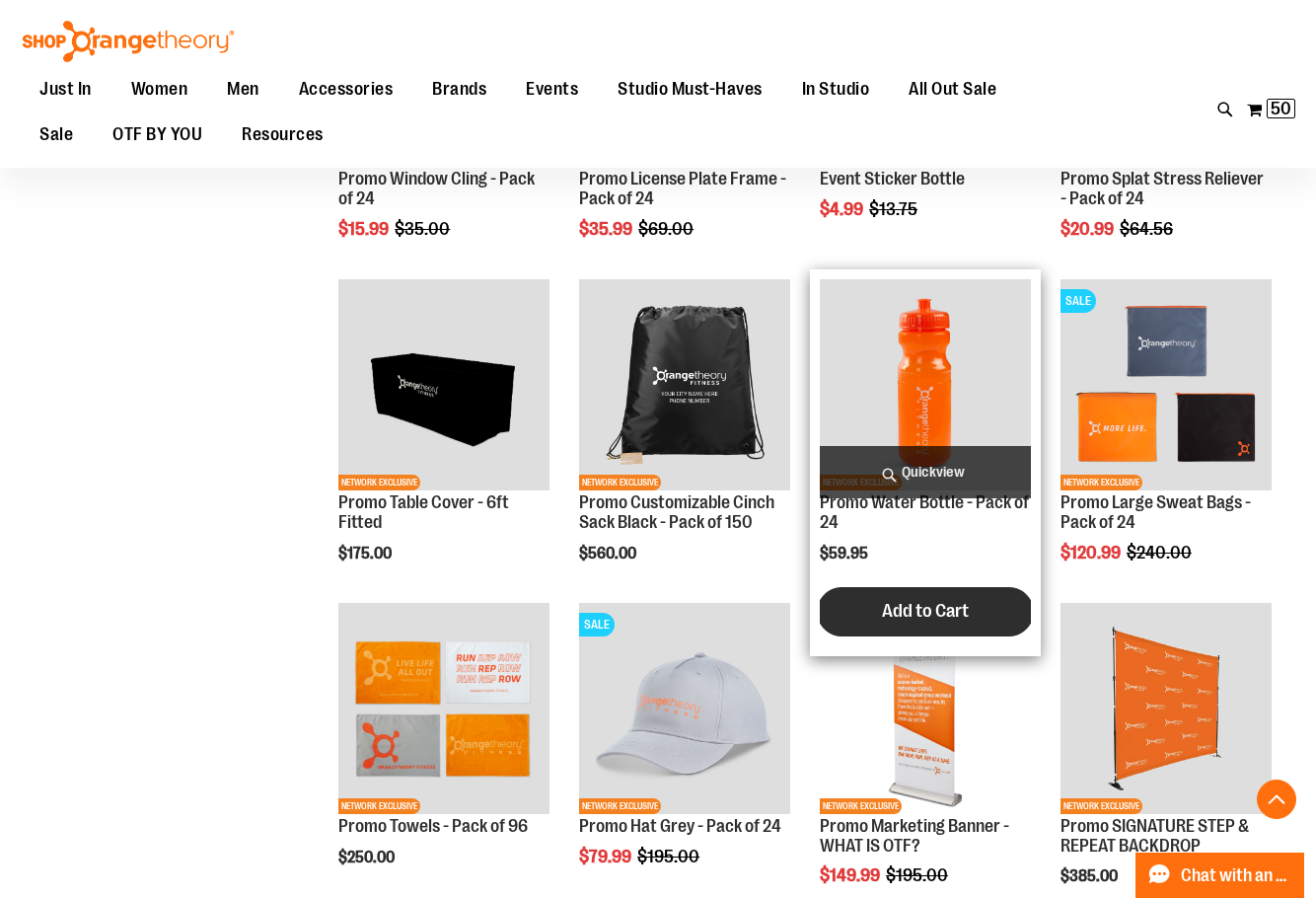 type on "**********" 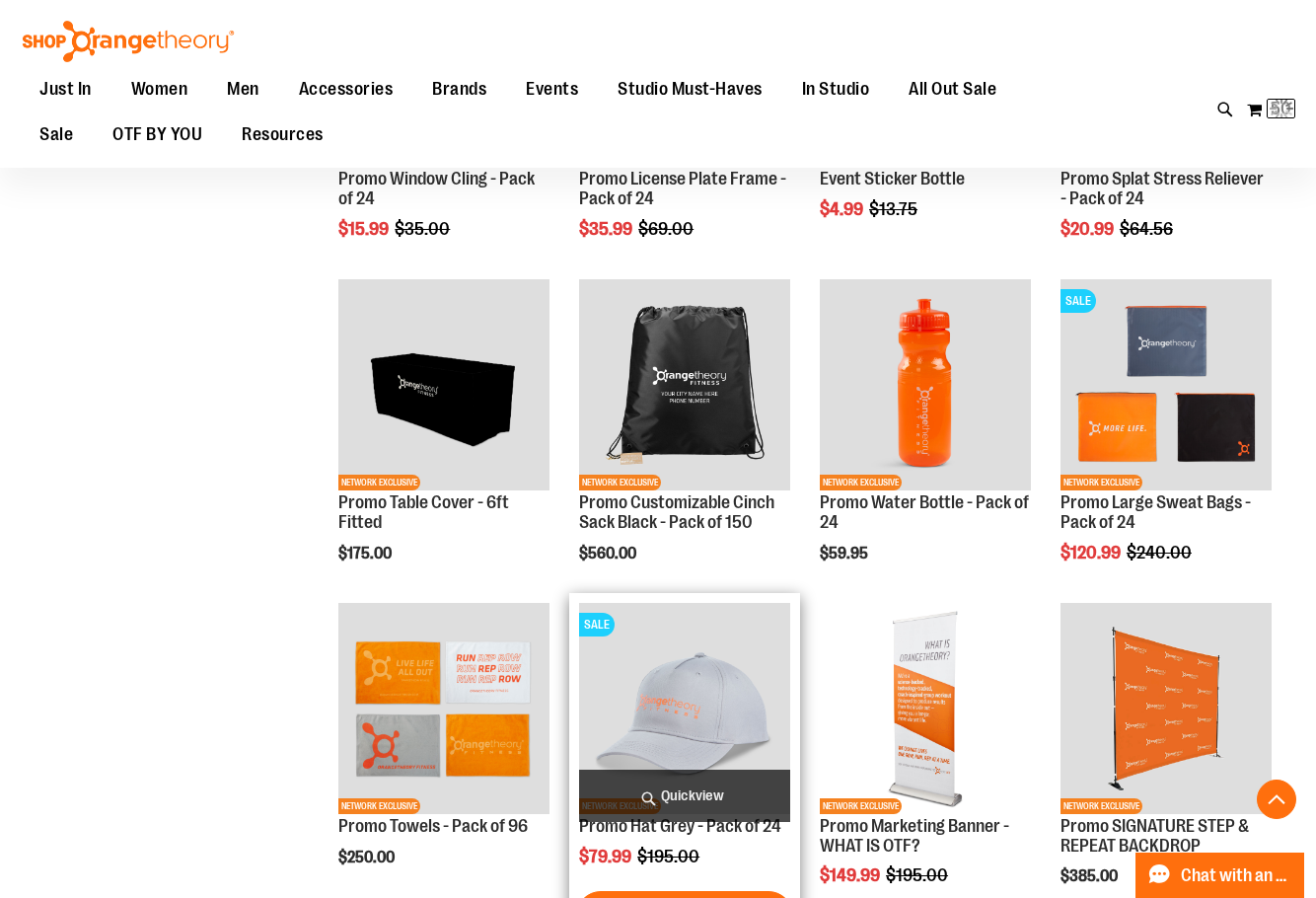 scroll, scrollTop: 1973, scrollLeft: 0, axis: vertical 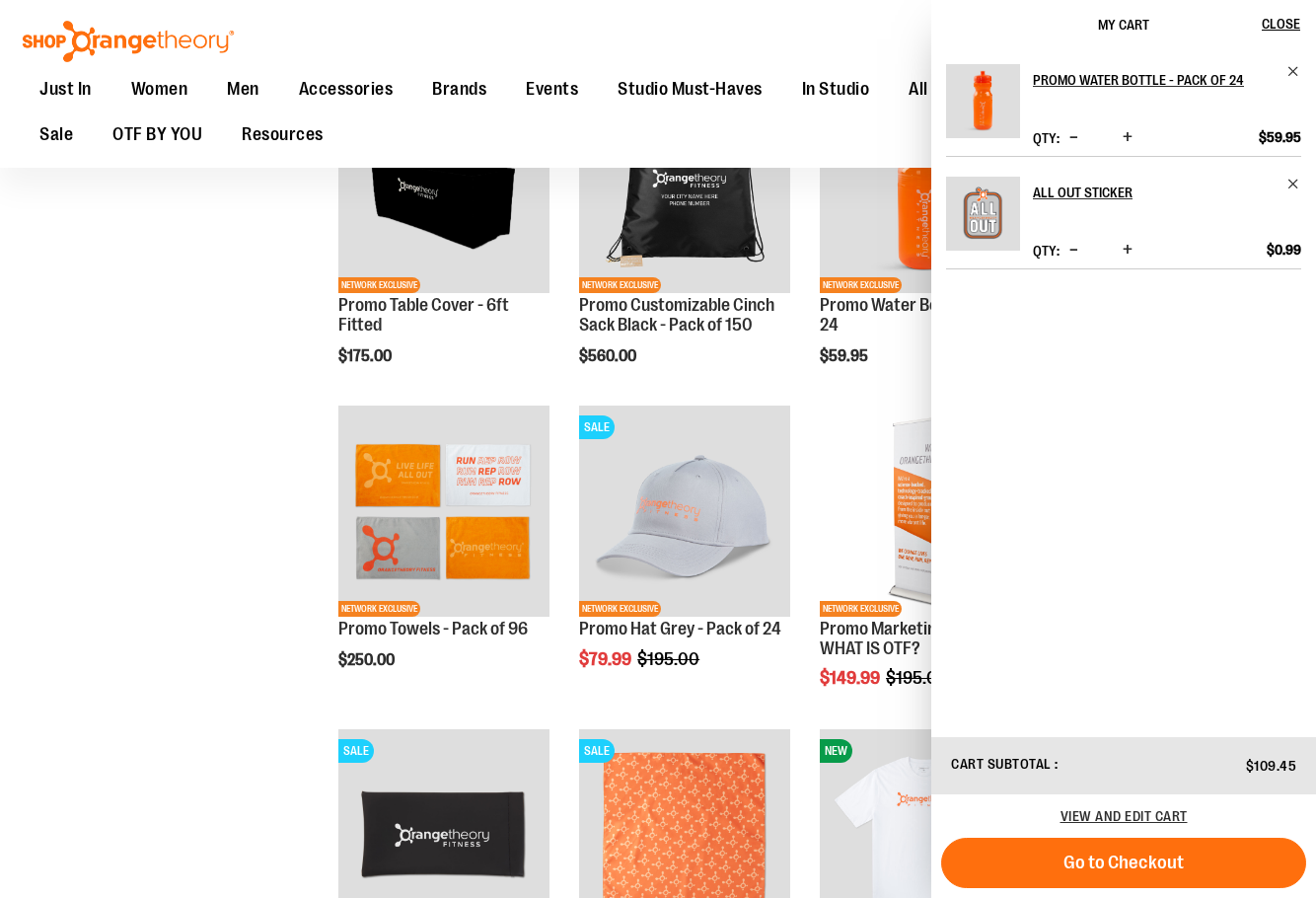 click on "**********" at bounding box center (658, -72) 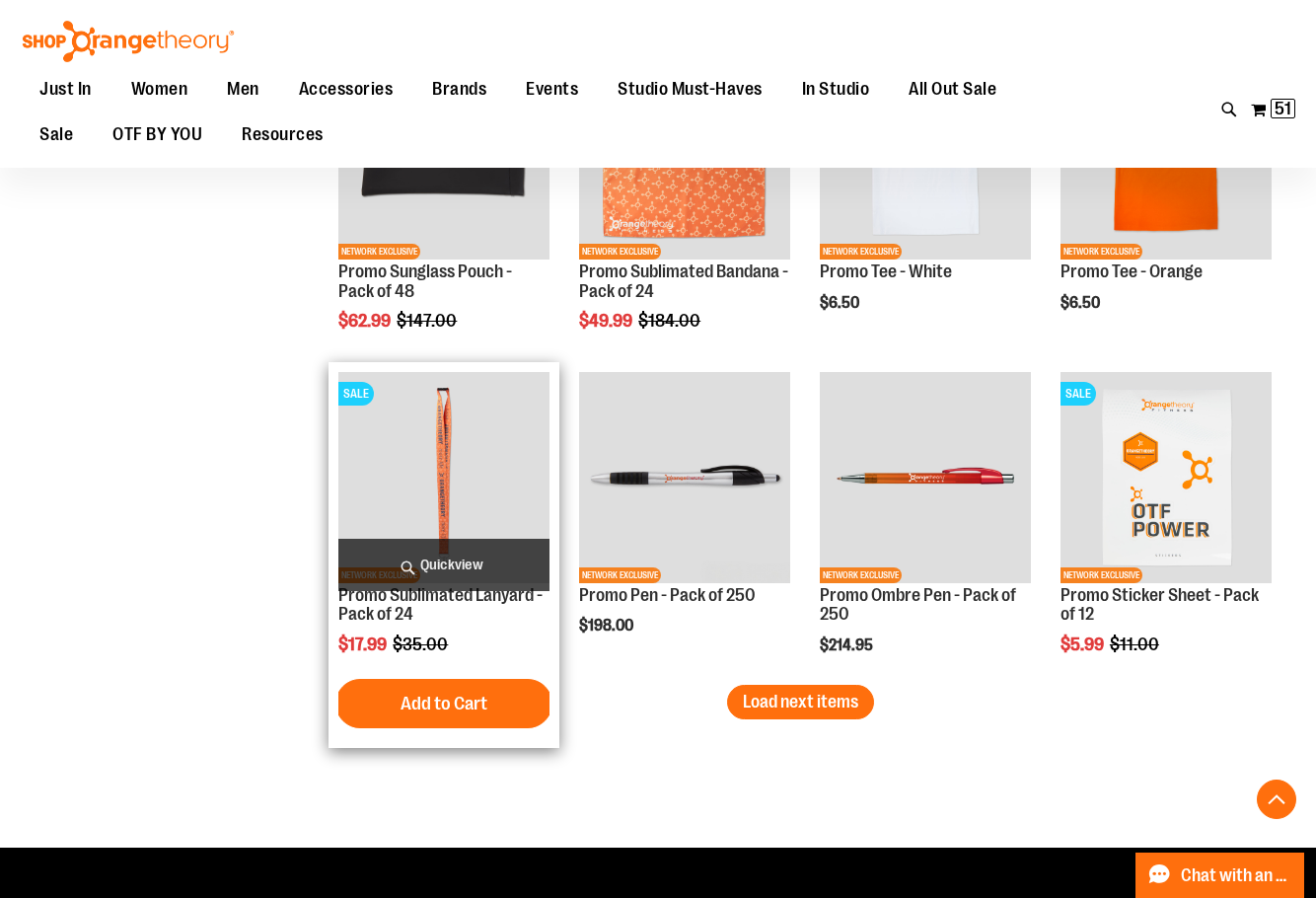 scroll, scrollTop: 2762, scrollLeft: 0, axis: vertical 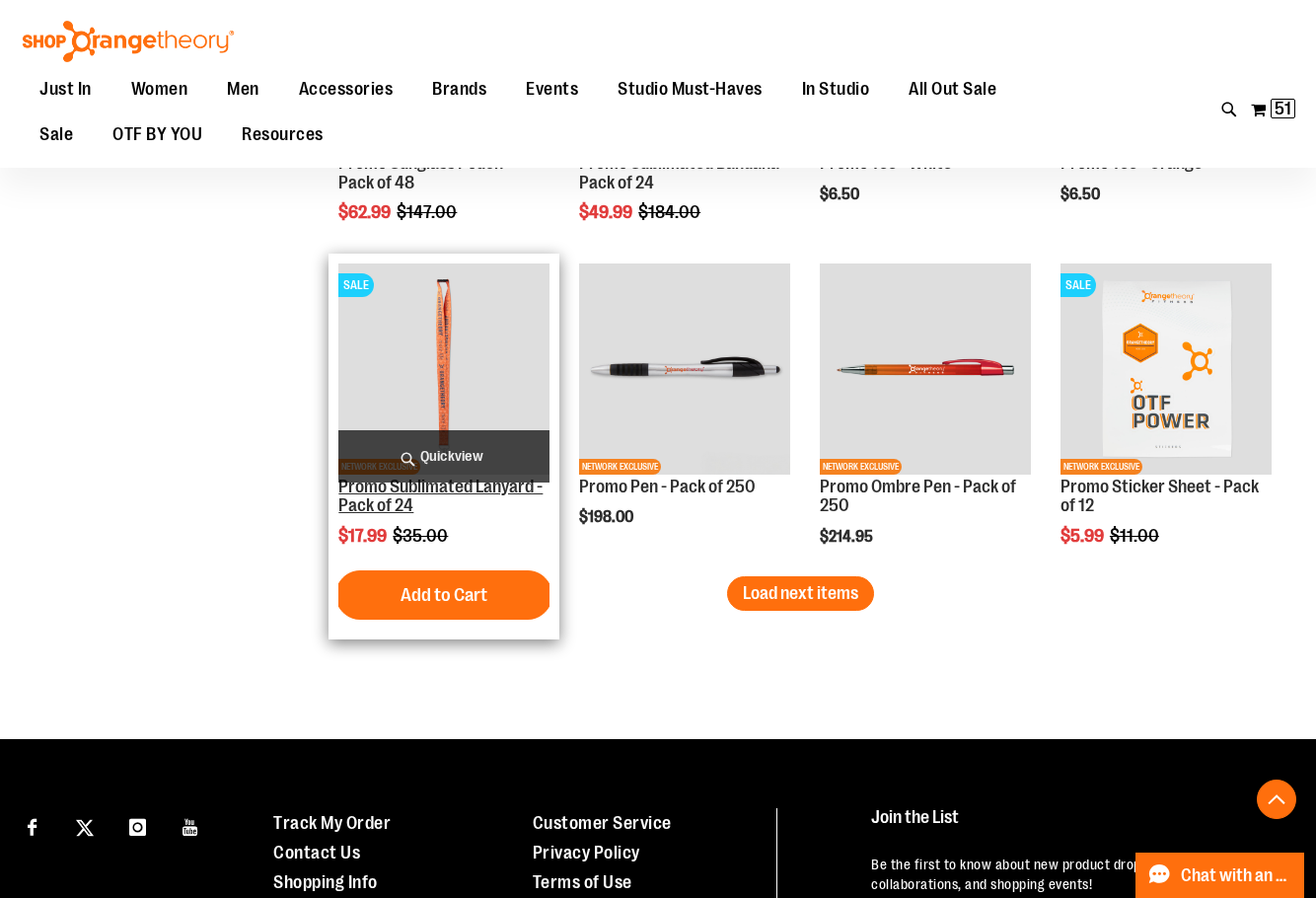click on "Promo Sublimated Lanyard - Pack of 24" at bounding box center (440, 496) 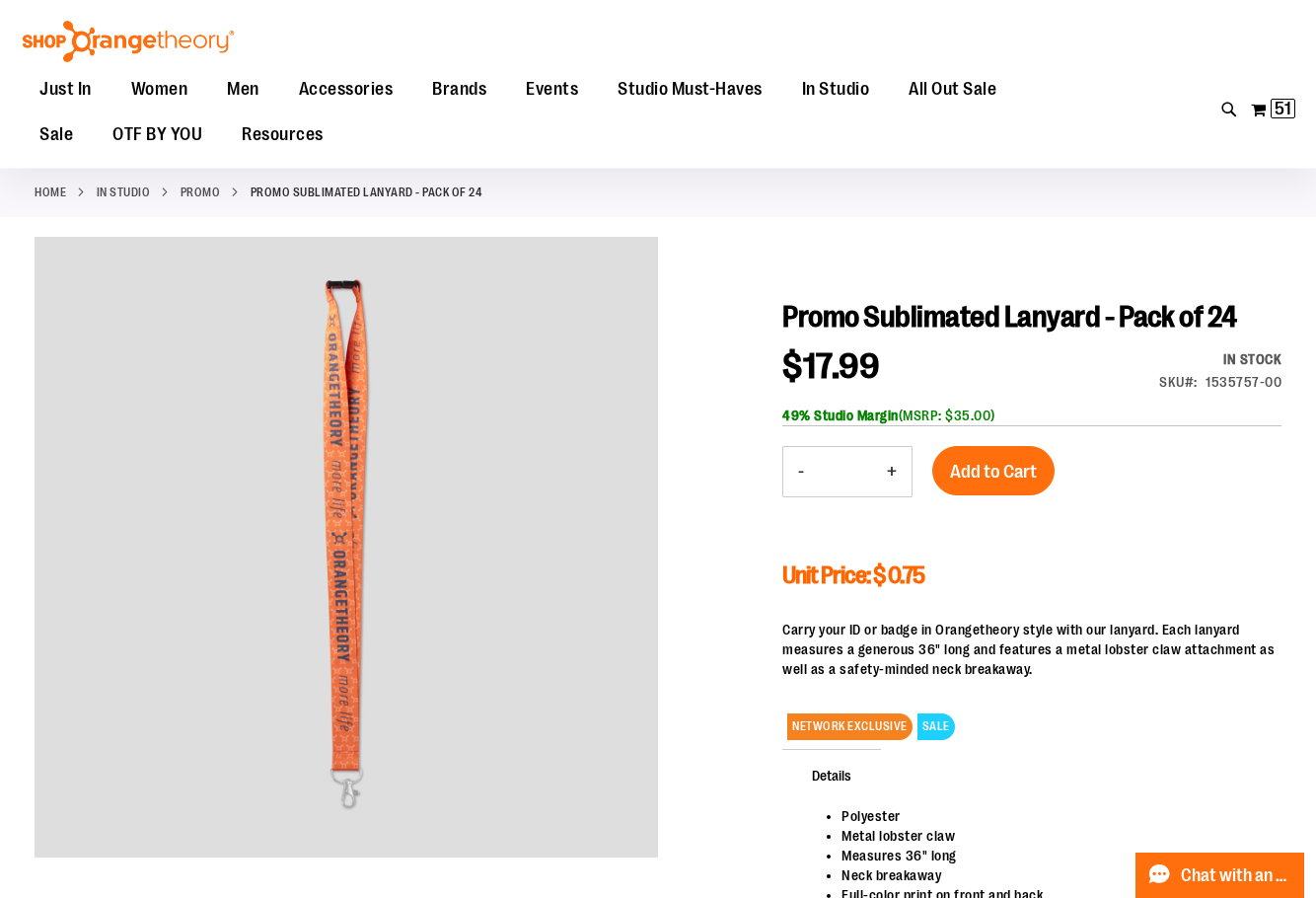 scroll, scrollTop: 196, scrollLeft: 0, axis: vertical 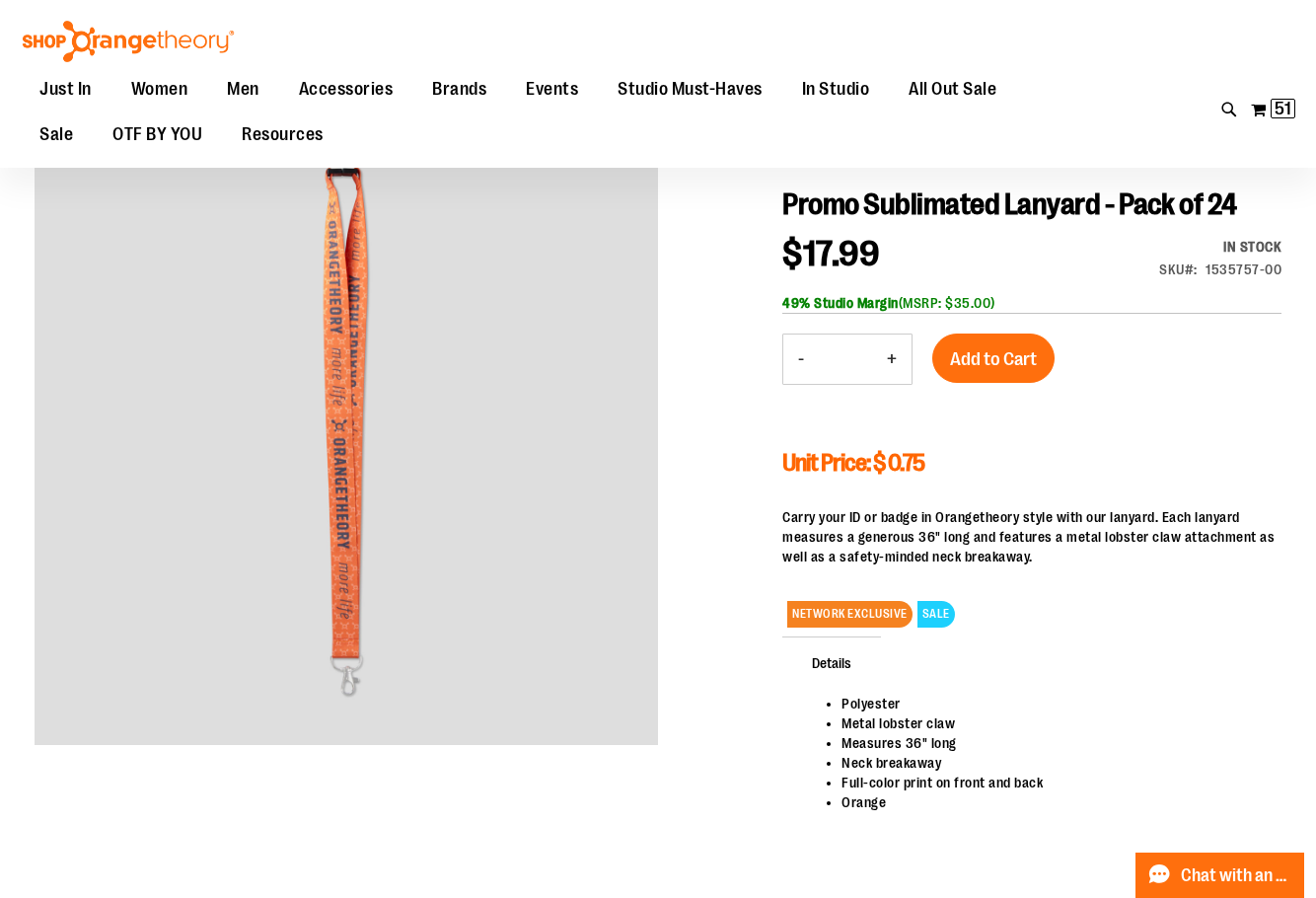 type on "**********" 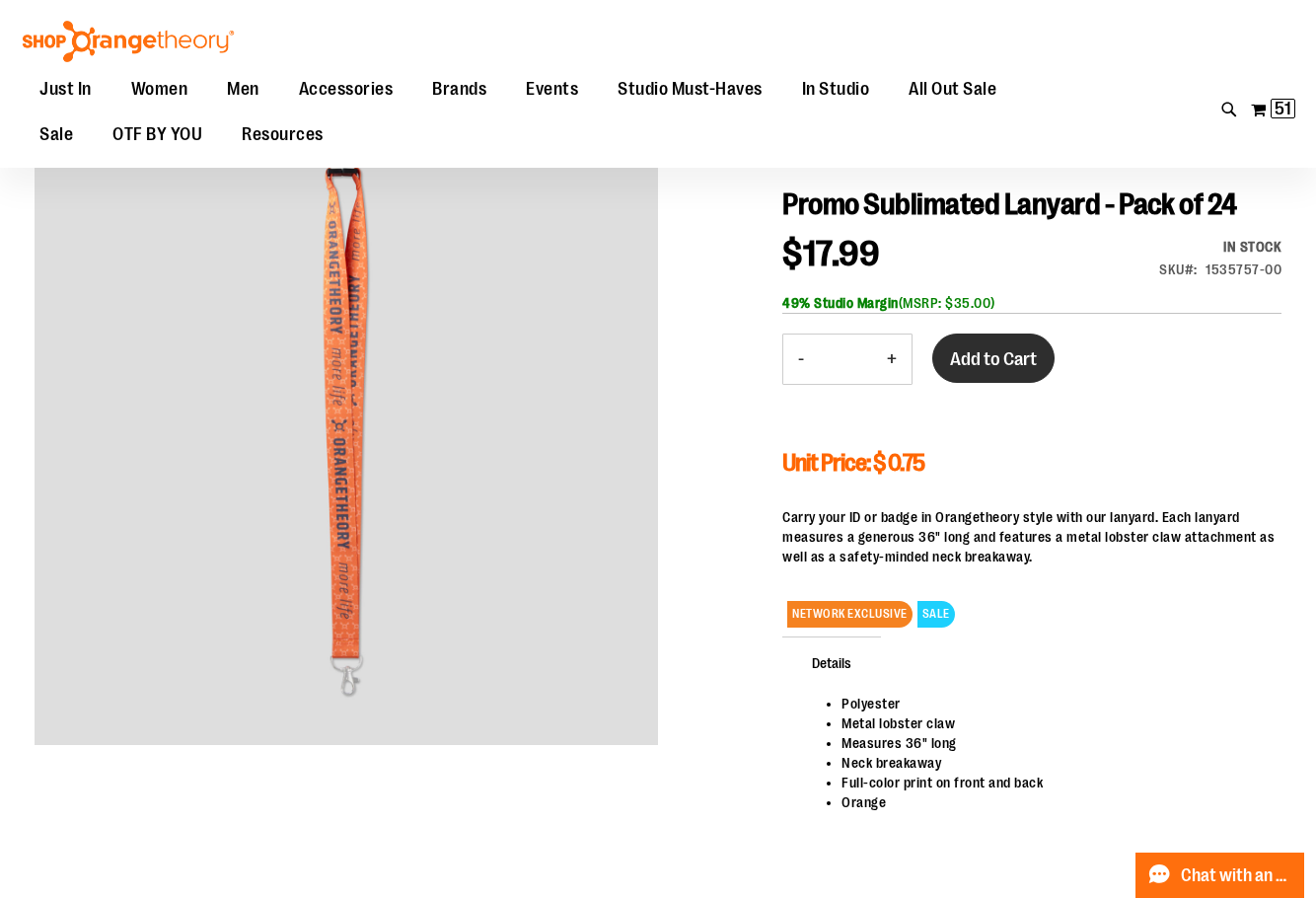 click on "Add to Cart" at bounding box center [993, 359] 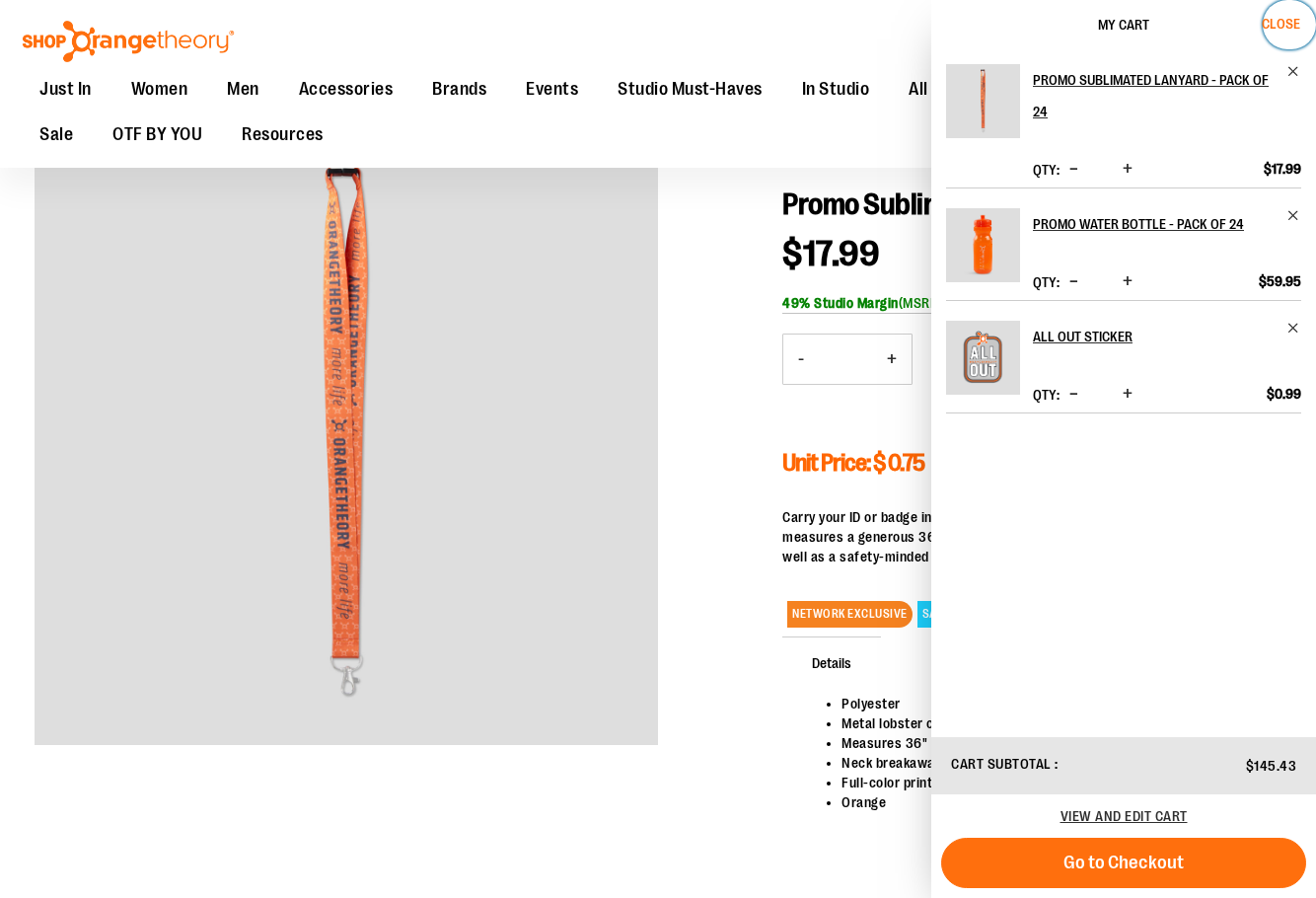click on "Close" at bounding box center [1280, 24] 